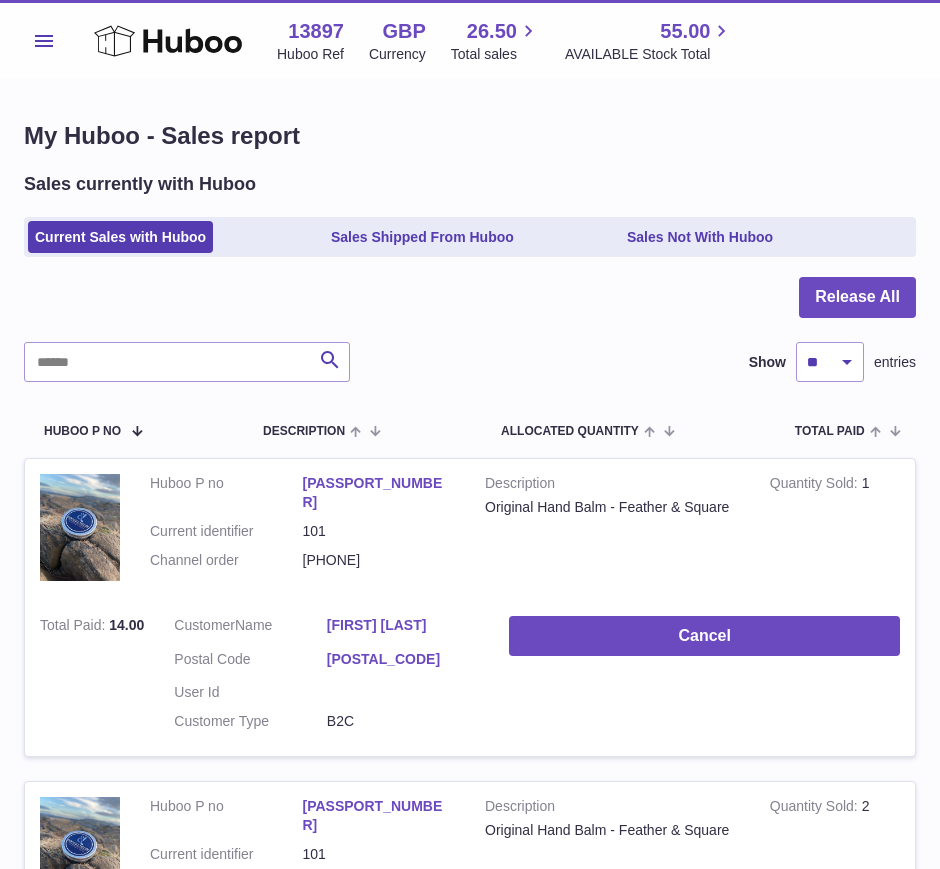 scroll, scrollTop: 0, scrollLeft: 0, axis: both 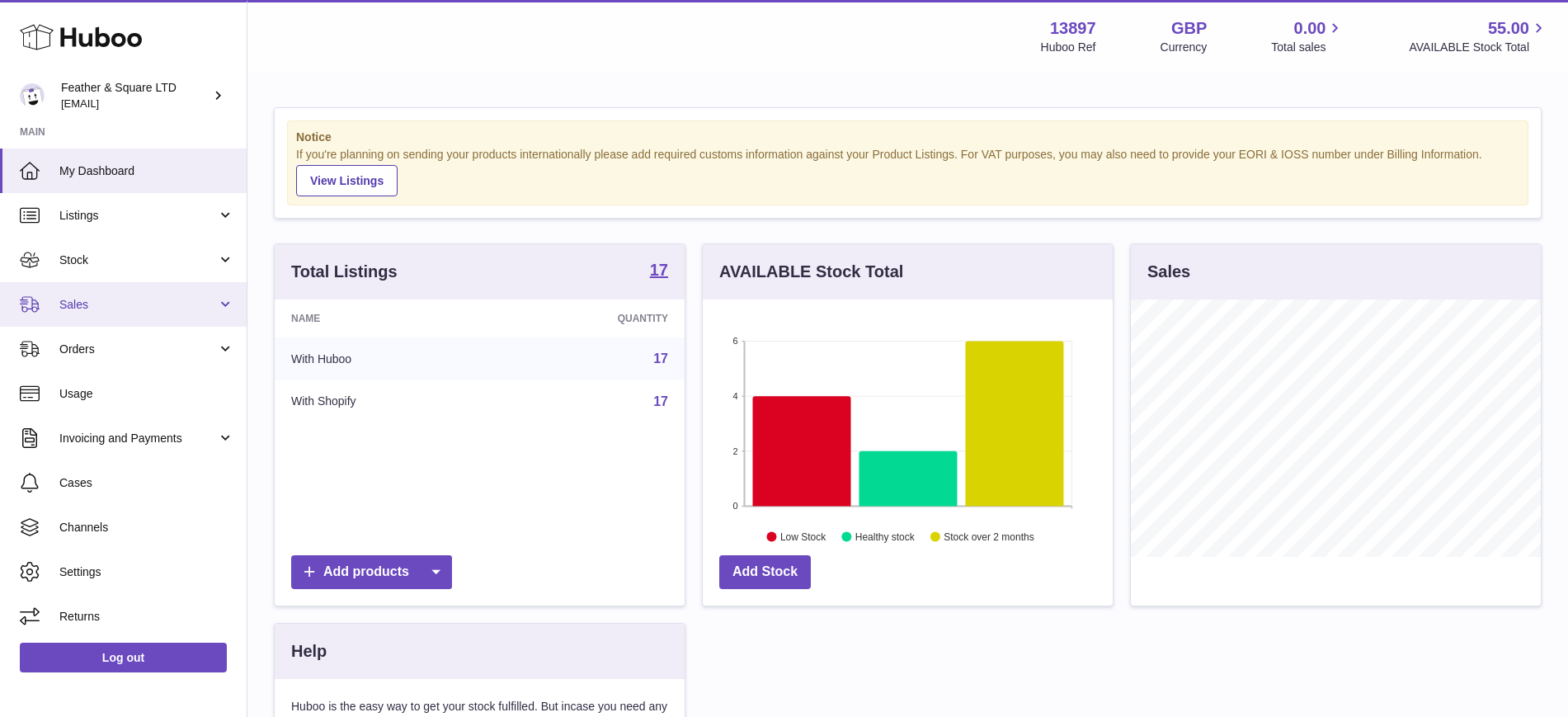 click on "Sales" at bounding box center (138, 304) 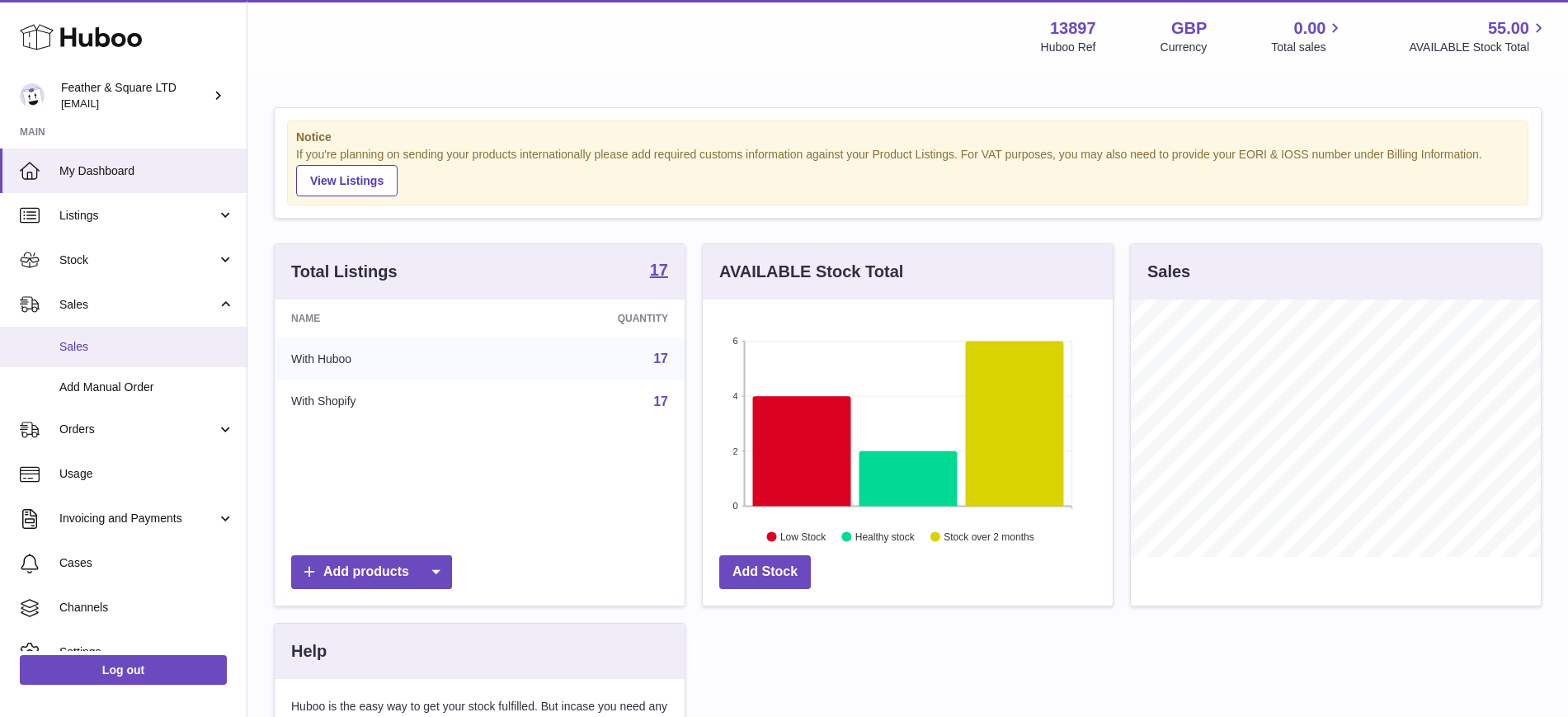 click on "Sales" at bounding box center (123, 347) 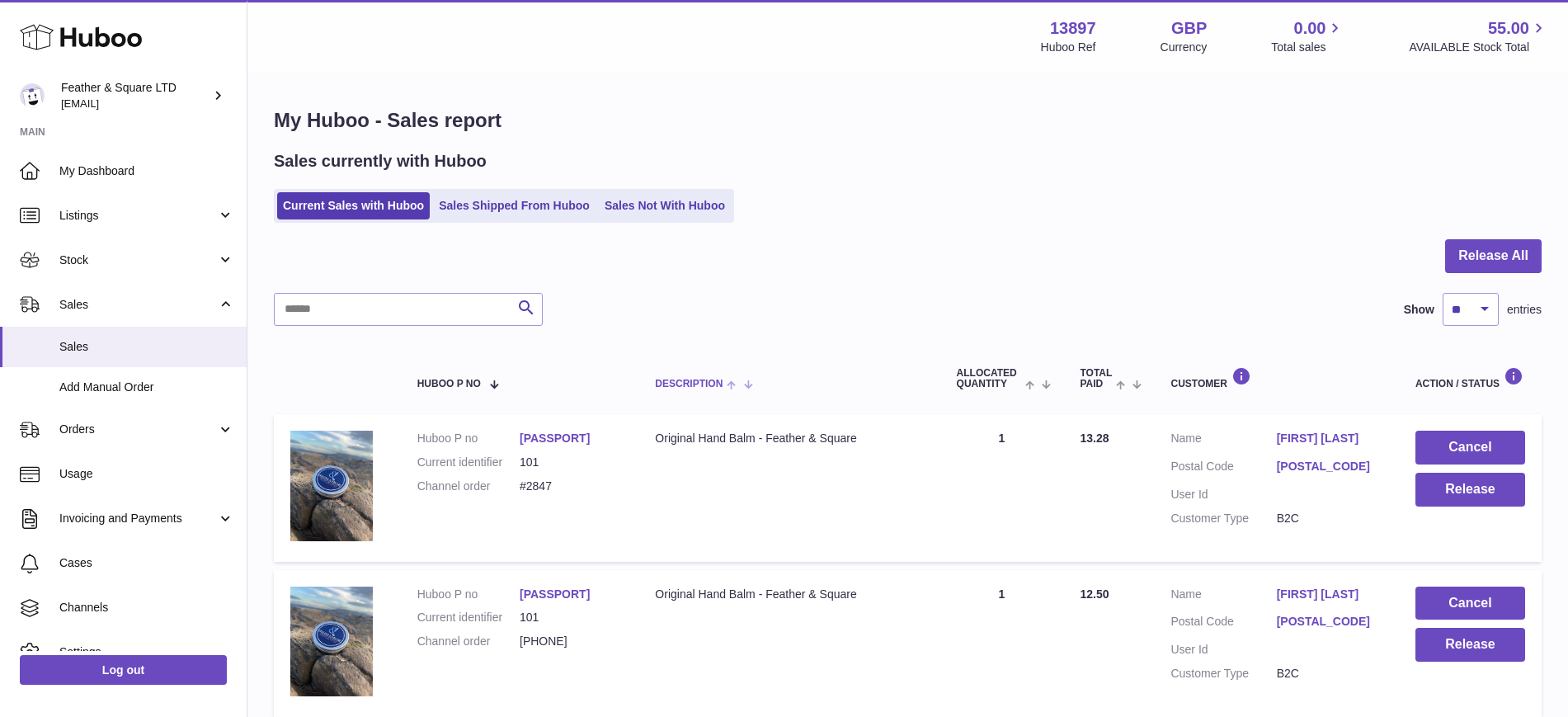 scroll, scrollTop: 0, scrollLeft: 0, axis: both 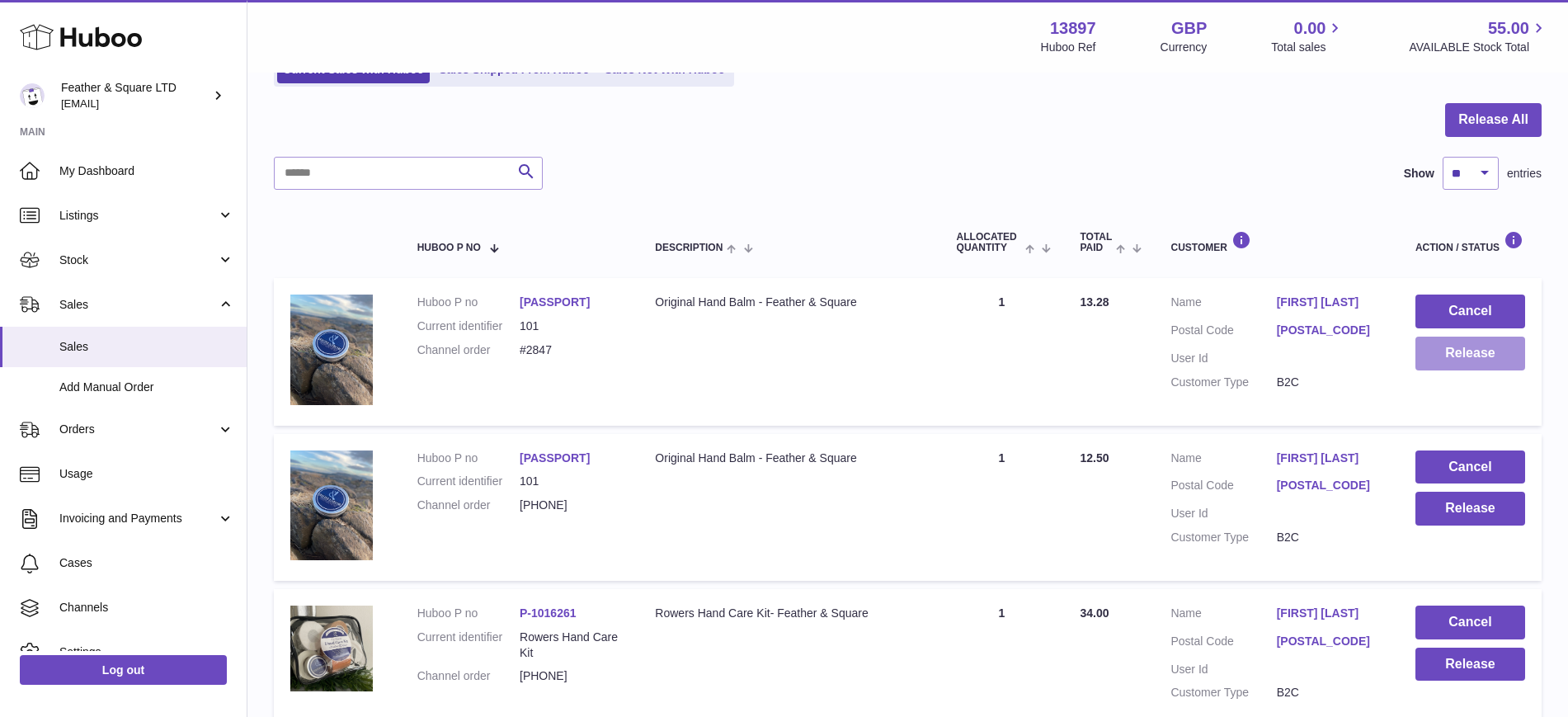 click on "Release" at bounding box center [1470, 353] 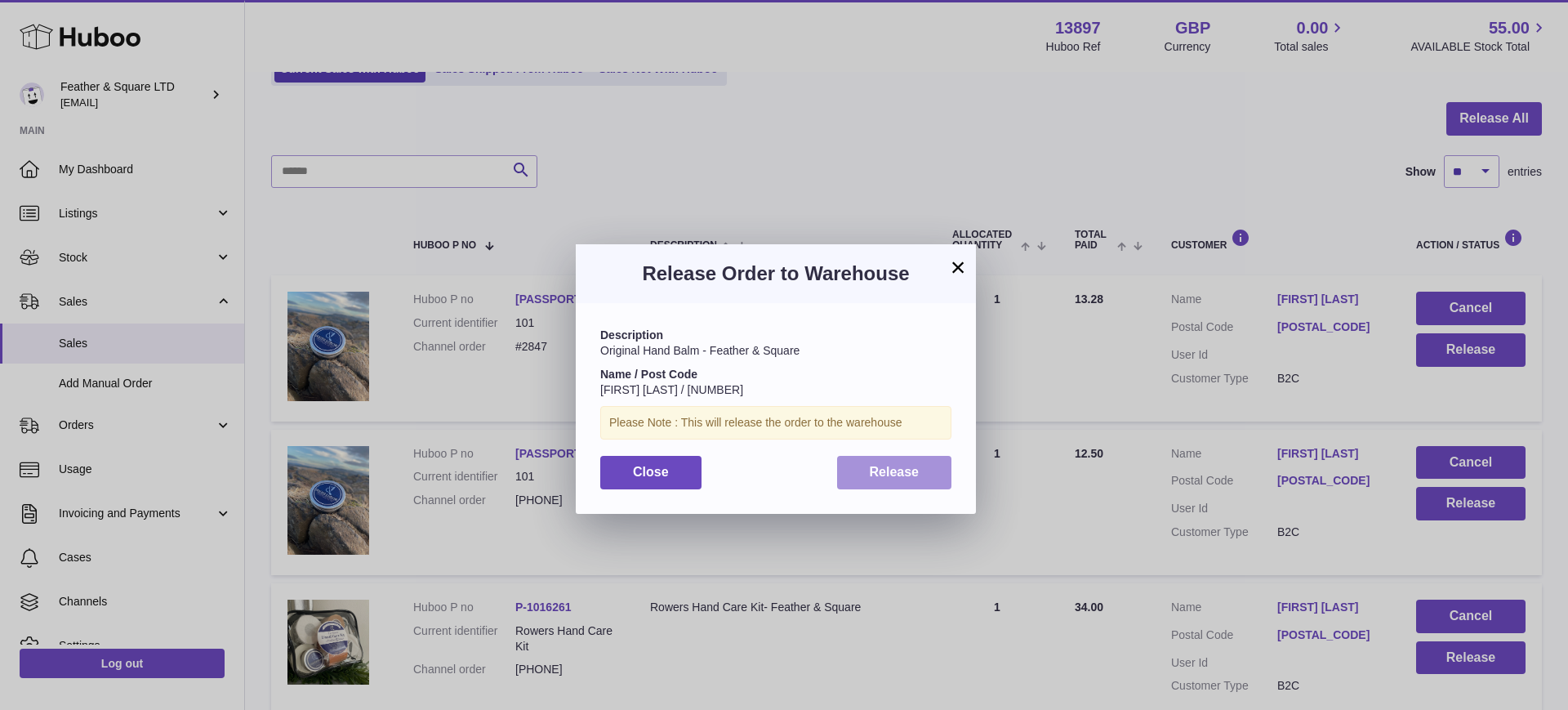 click on "Release" at bounding box center (894, 471) 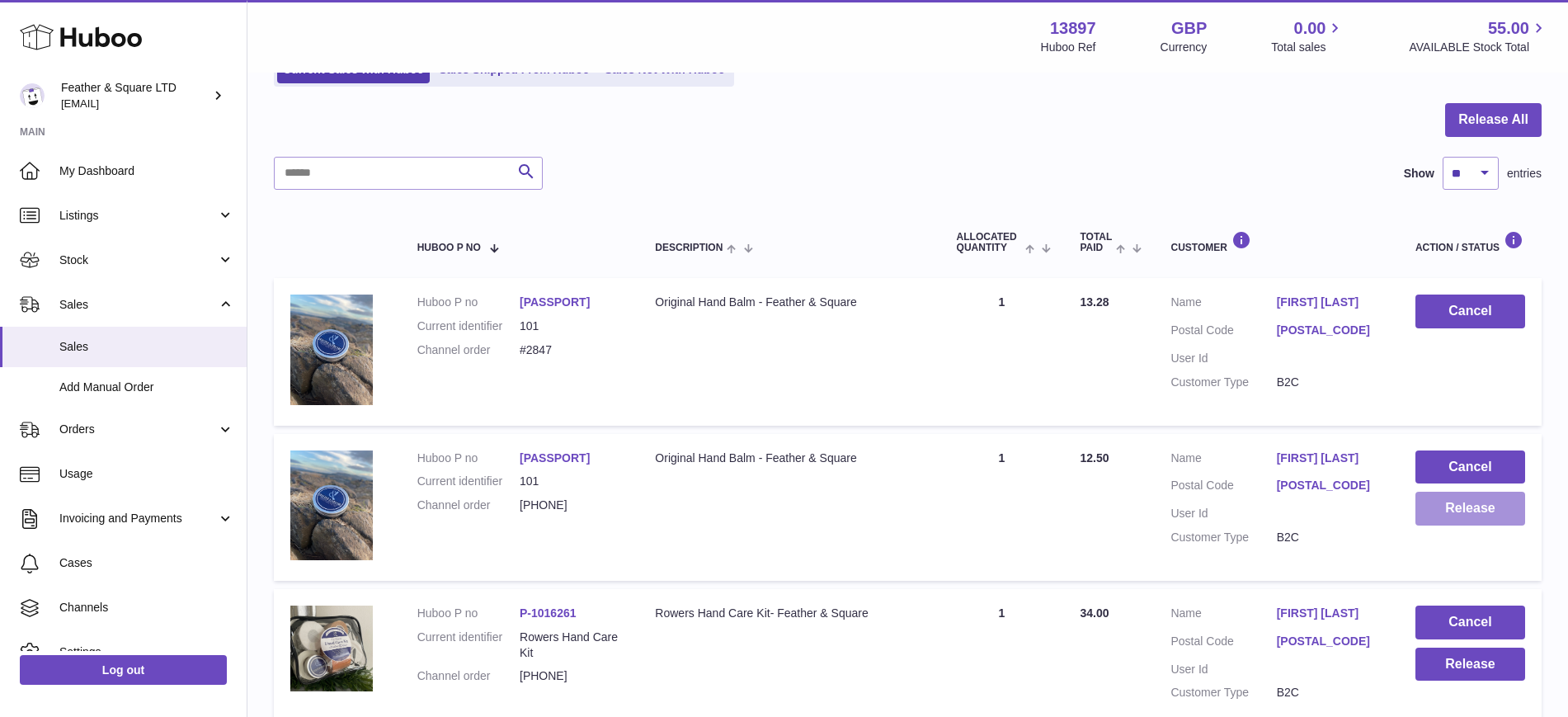 click on "Release" at bounding box center [1470, 508] 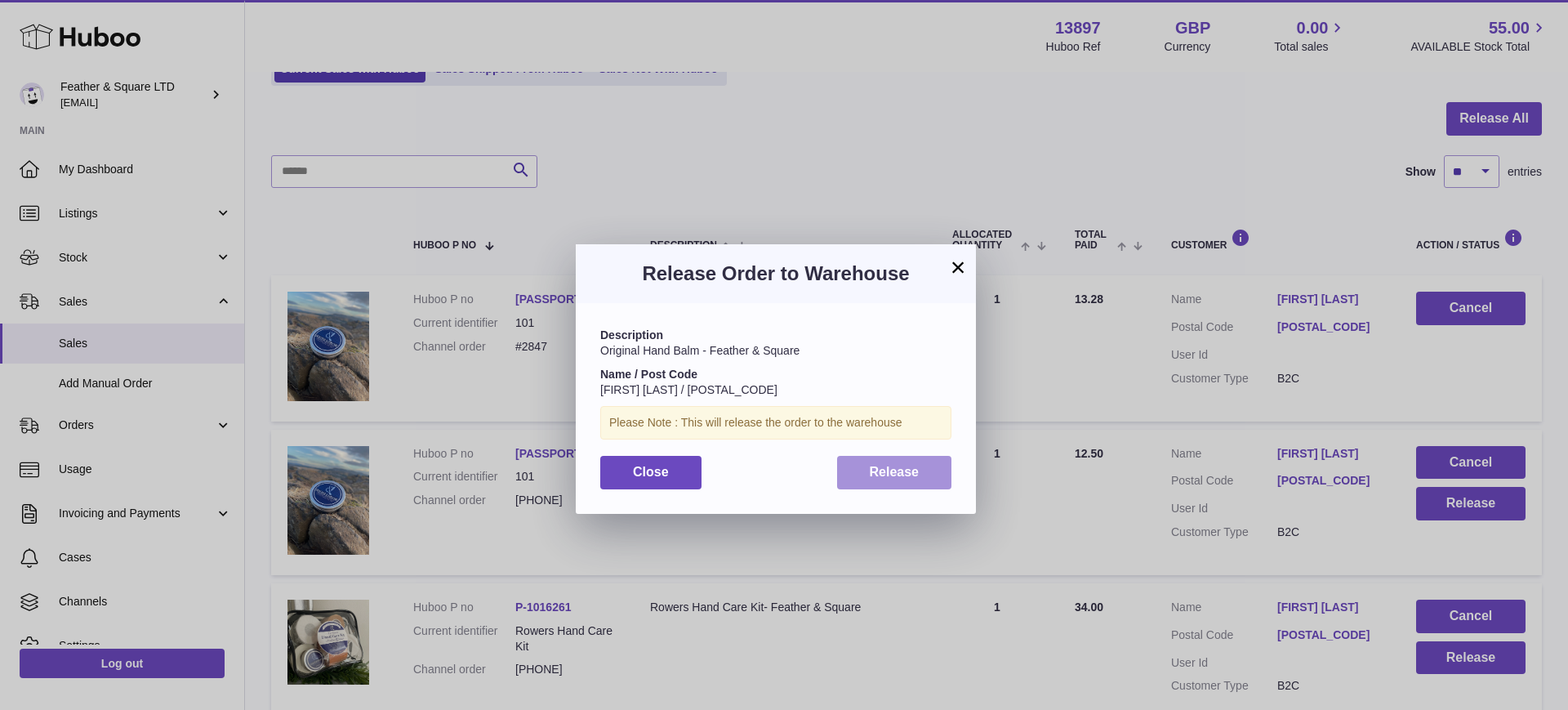 click on "Release" at bounding box center [894, 471] 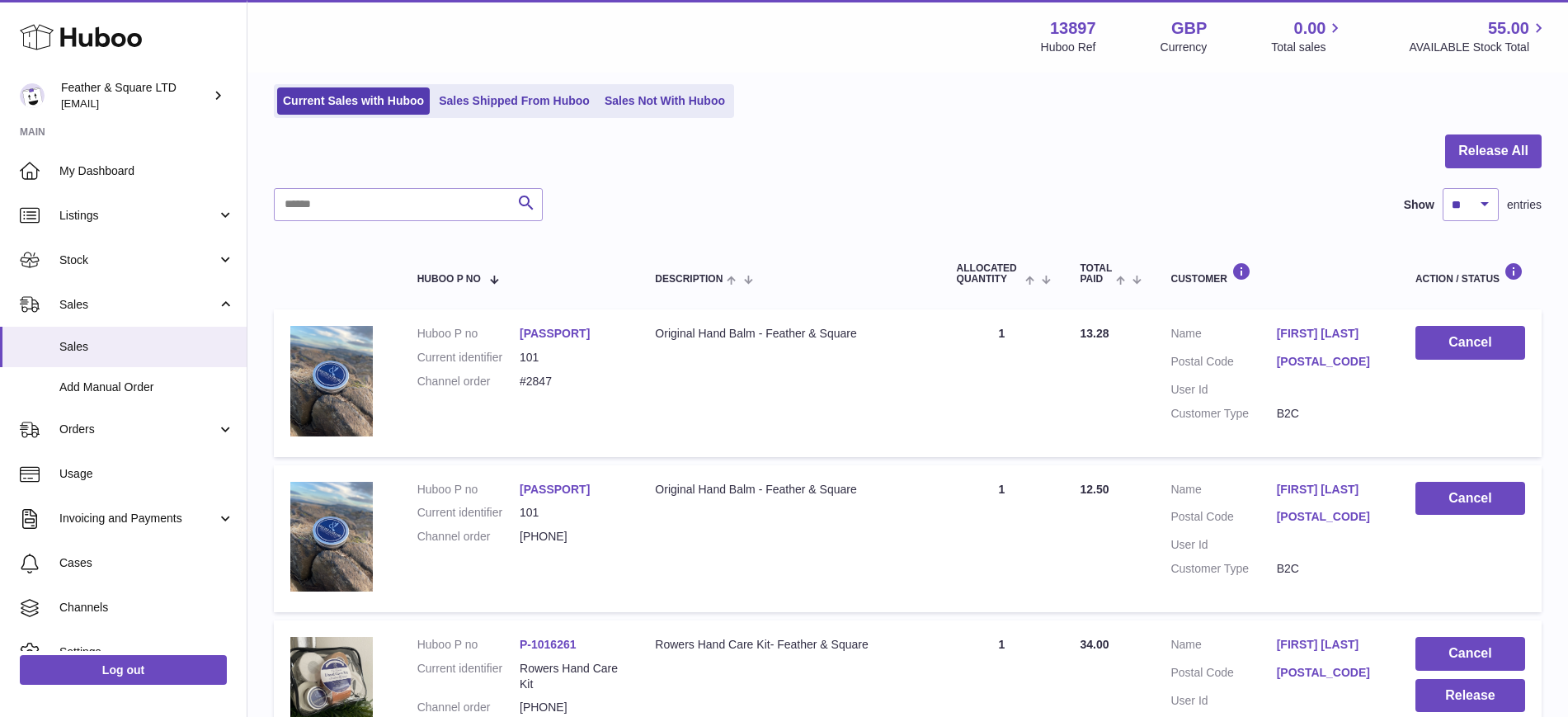 scroll, scrollTop: 0, scrollLeft: 0, axis: both 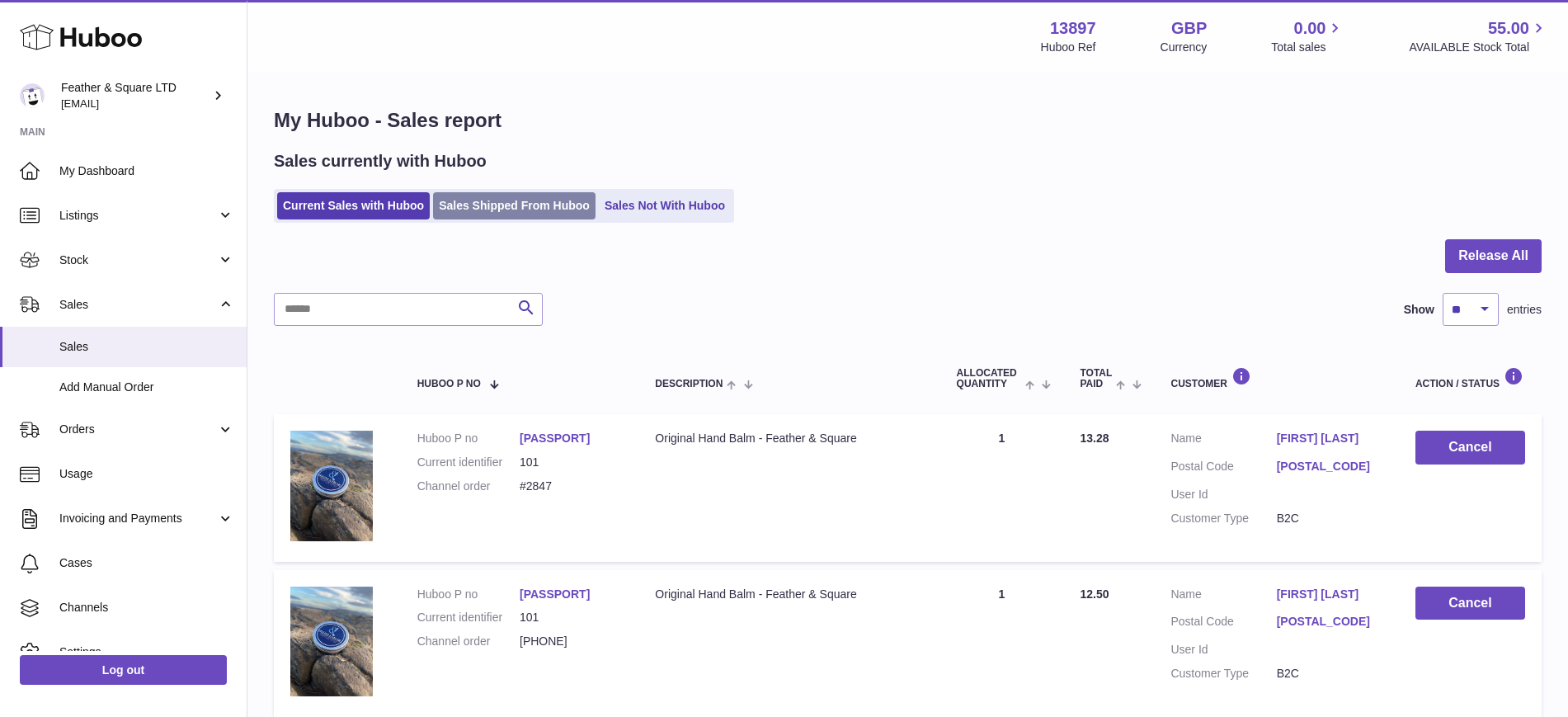 click on "Sales Shipped From Huboo" at bounding box center (514, 205) 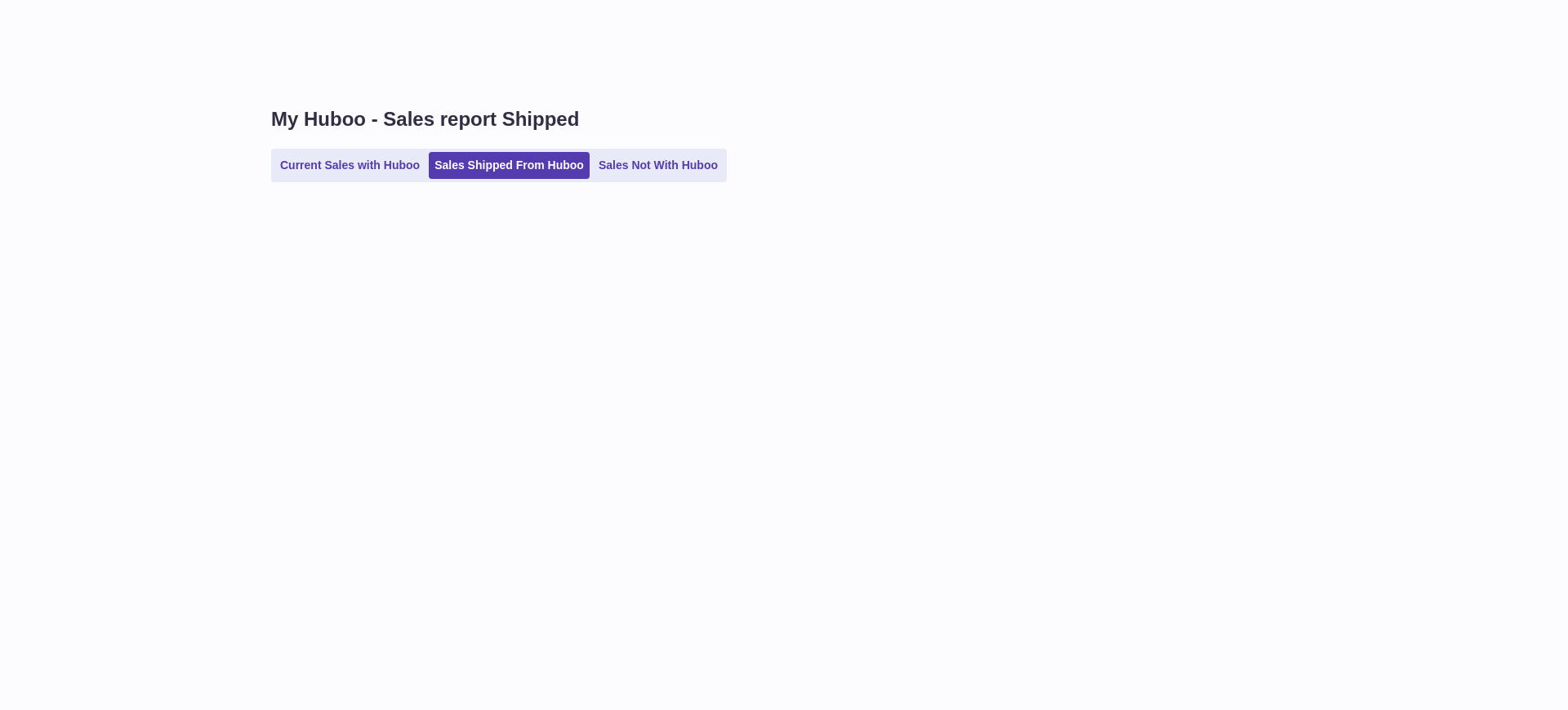 scroll, scrollTop: 0, scrollLeft: 0, axis: both 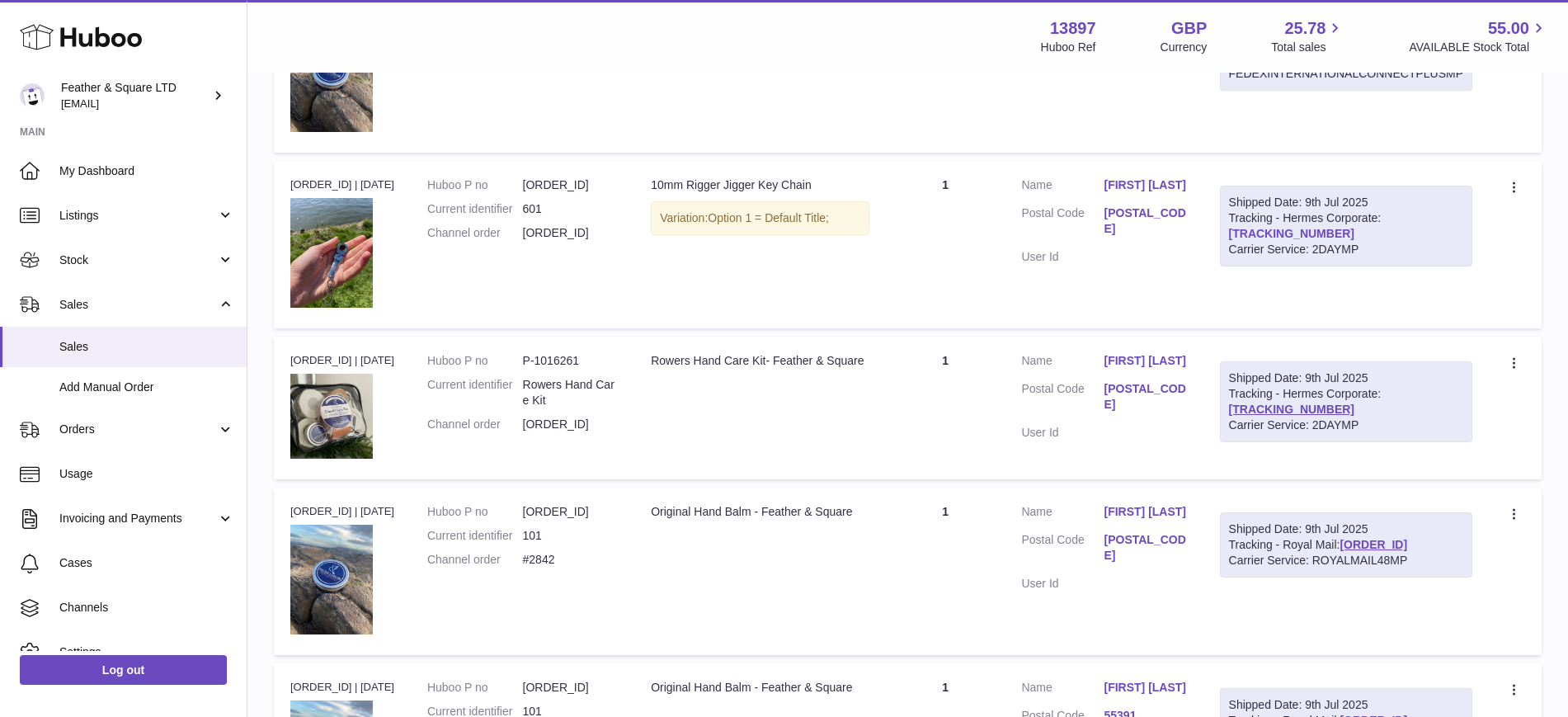 drag, startPoint x: 1349, startPoint y: 225, endPoint x: 1319, endPoint y: 228, distance: 30.149627 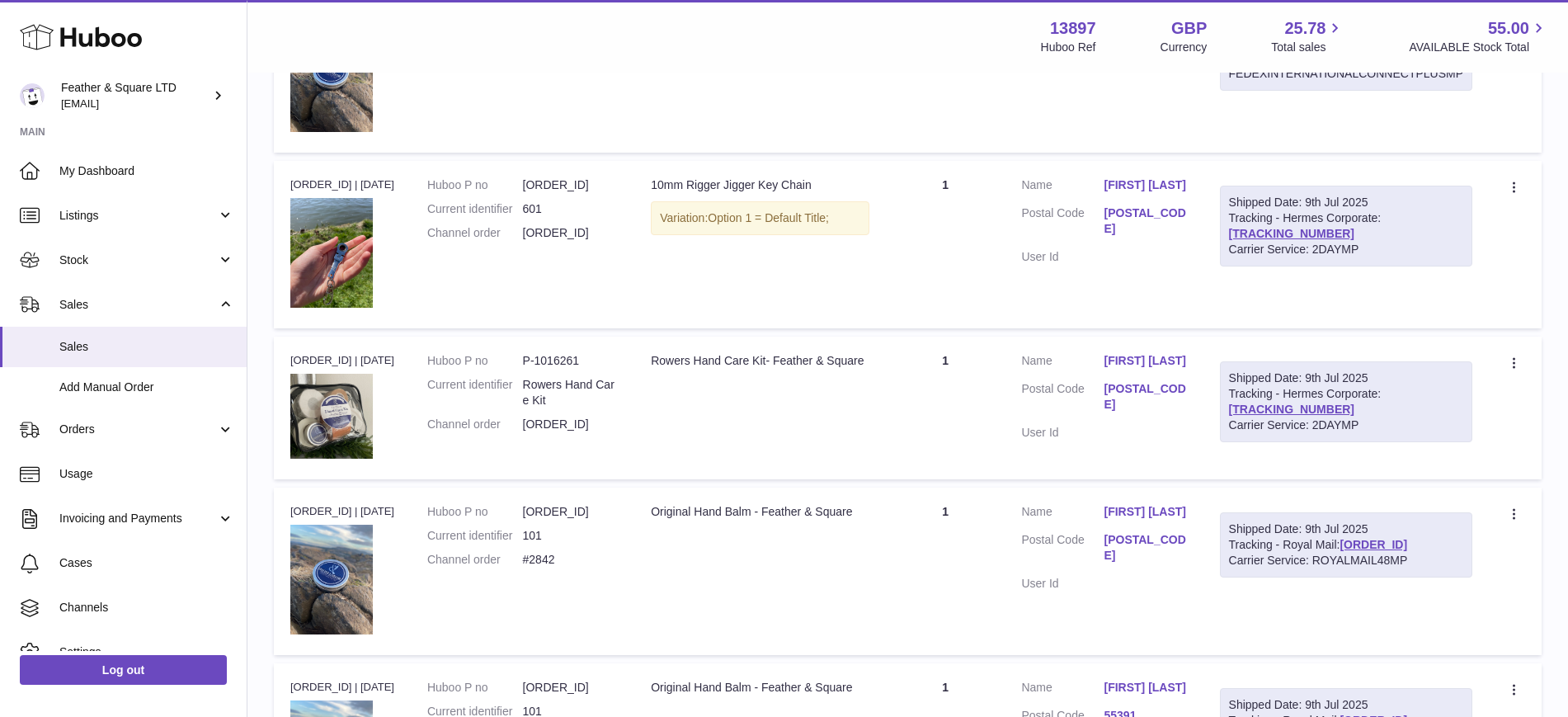click on "Shipped Date: 9th Jul 2025
Tracking - Hermes Corporate:
H01HYA0050031084
Carrier Service: 2DAYMP" at bounding box center [1346, 402] 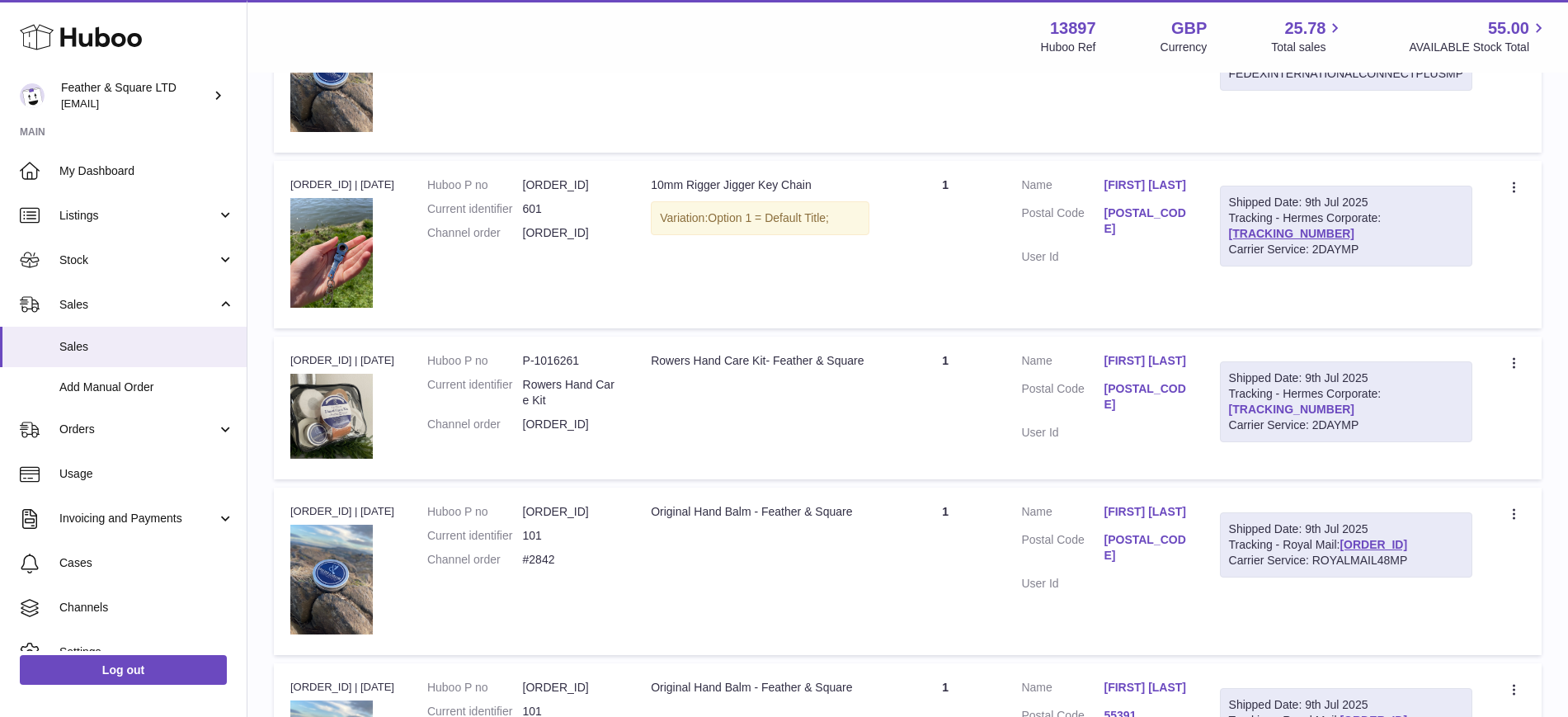 drag, startPoint x: 1349, startPoint y: 408, endPoint x: 1228, endPoint y: 411, distance: 121.03718 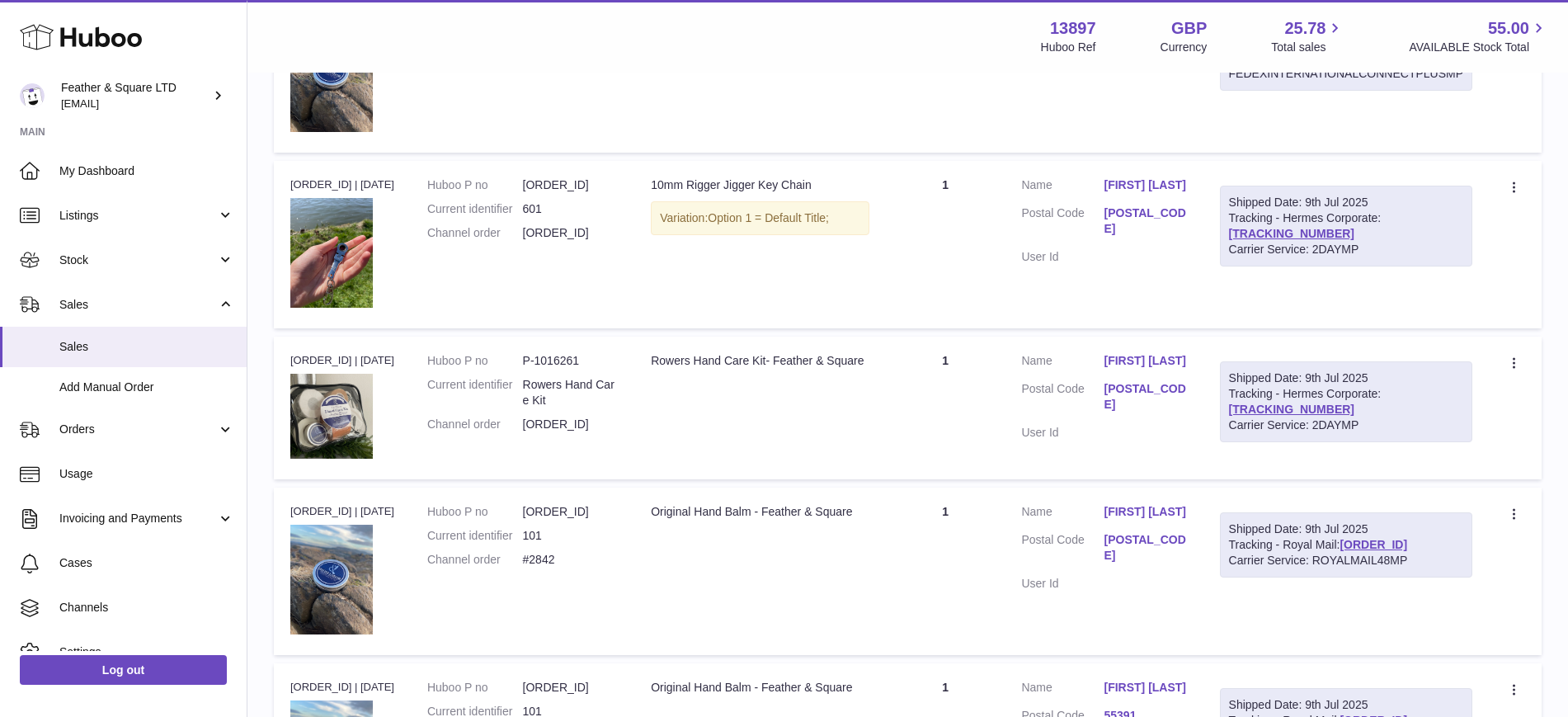 click on "Description
10mm Rigger Jigger Key Chain
Variation:
Option 1 = Default Title;" at bounding box center (760, 244) 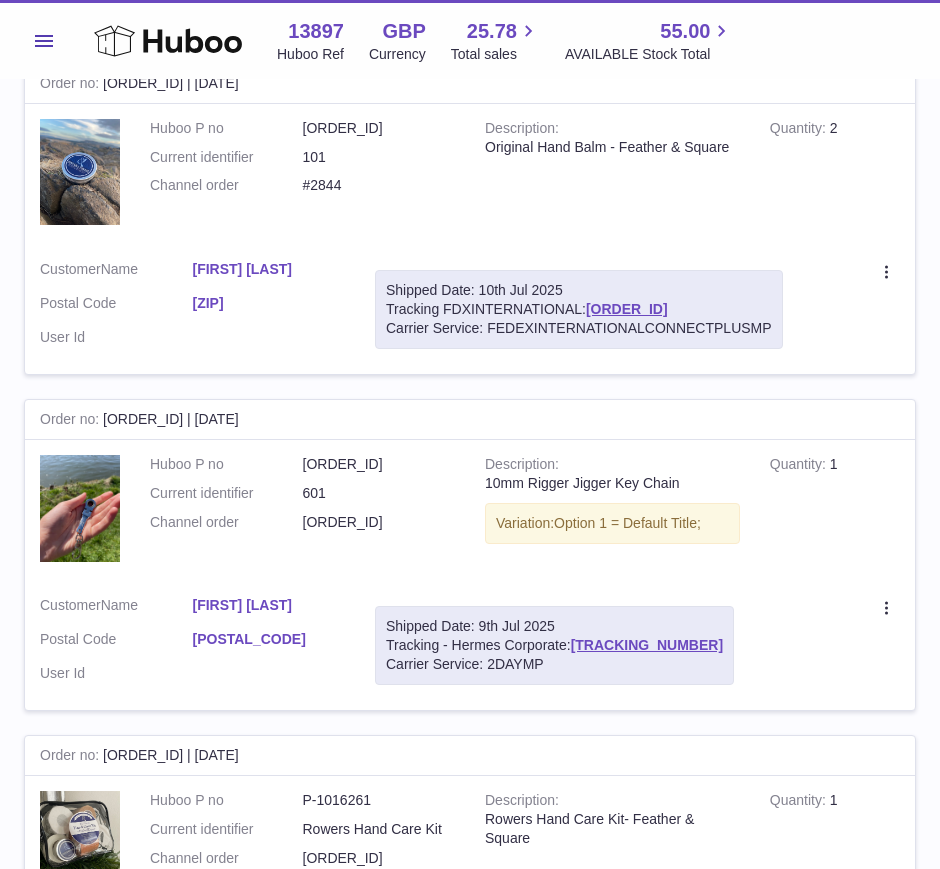 click on "Menu" at bounding box center (44, 41) 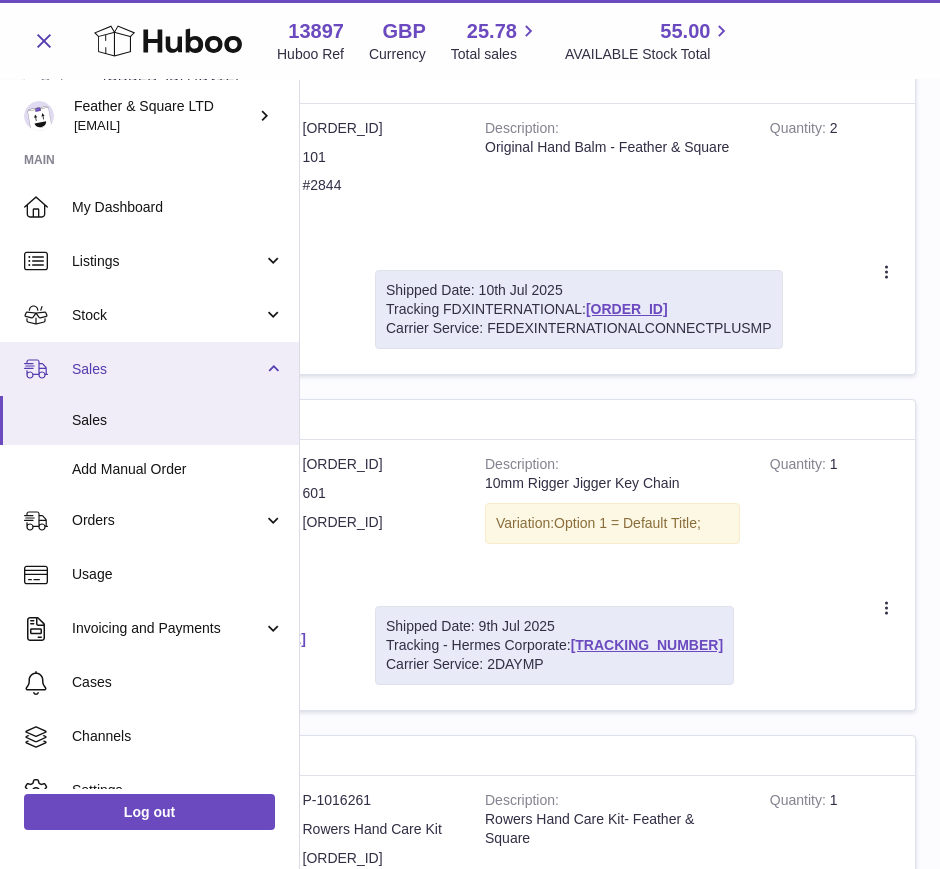 click on "Sales" at bounding box center [167, 369] 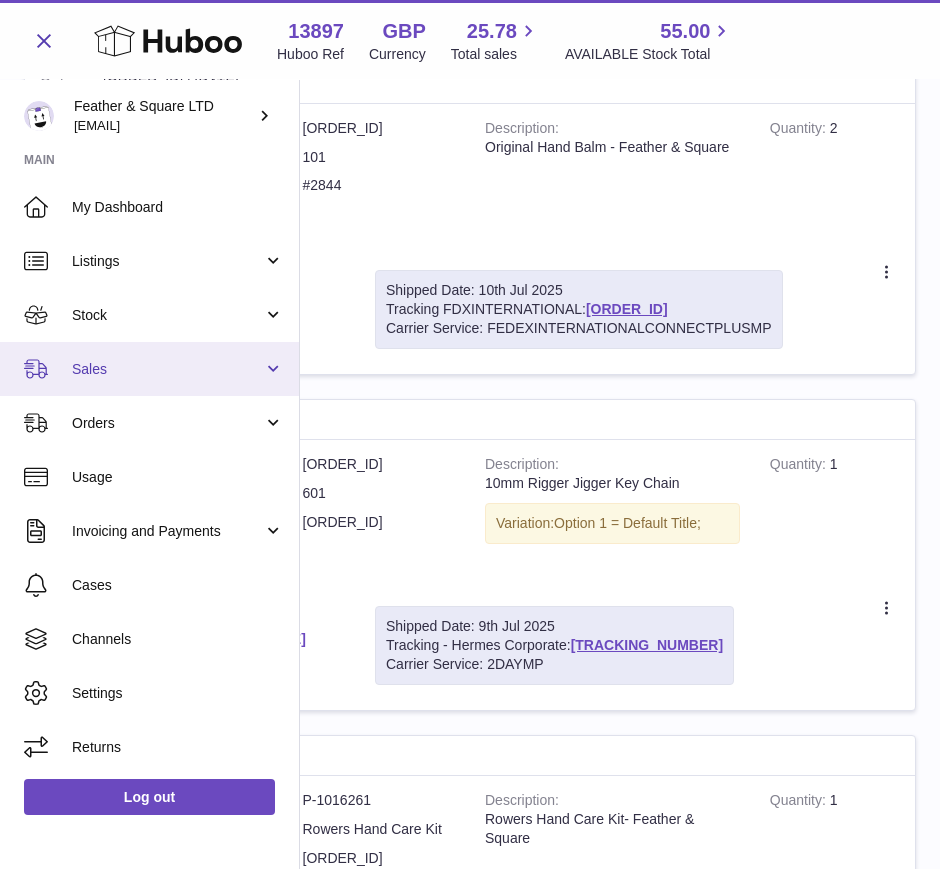 click on "Sales" at bounding box center [167, 369] 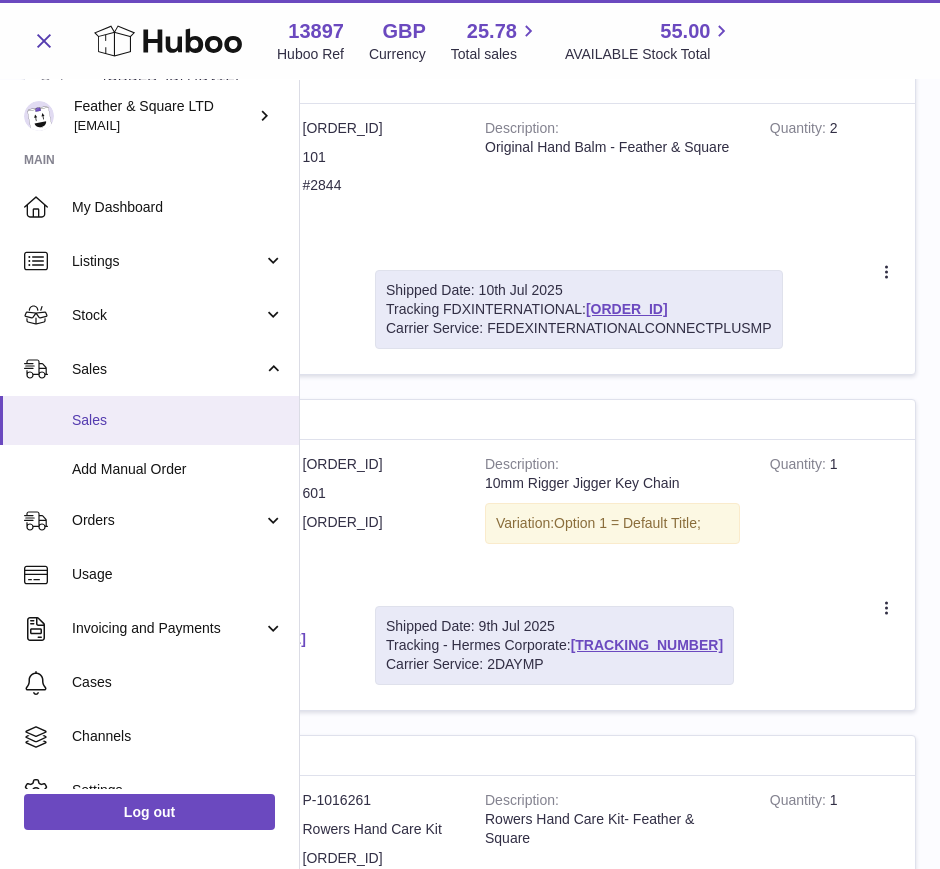 click on "Sales" at bounding box center [178, 420] 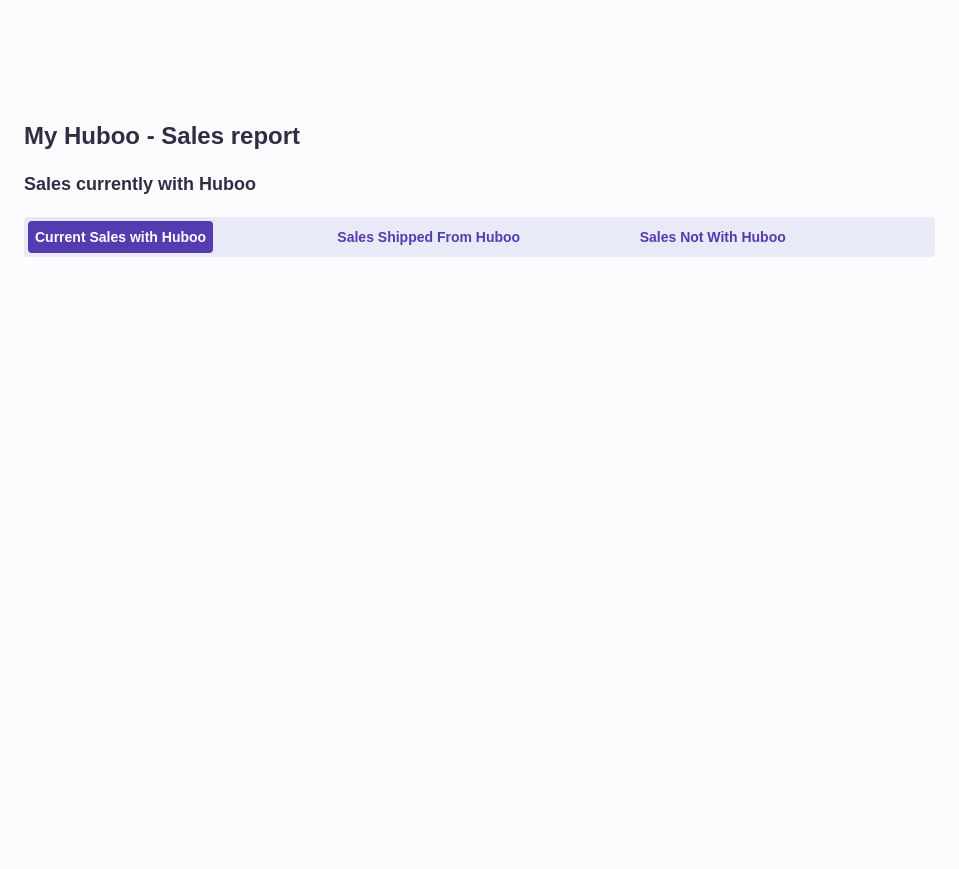 scroll, scrollTop: 0, scrollLeft: 0, axis: both 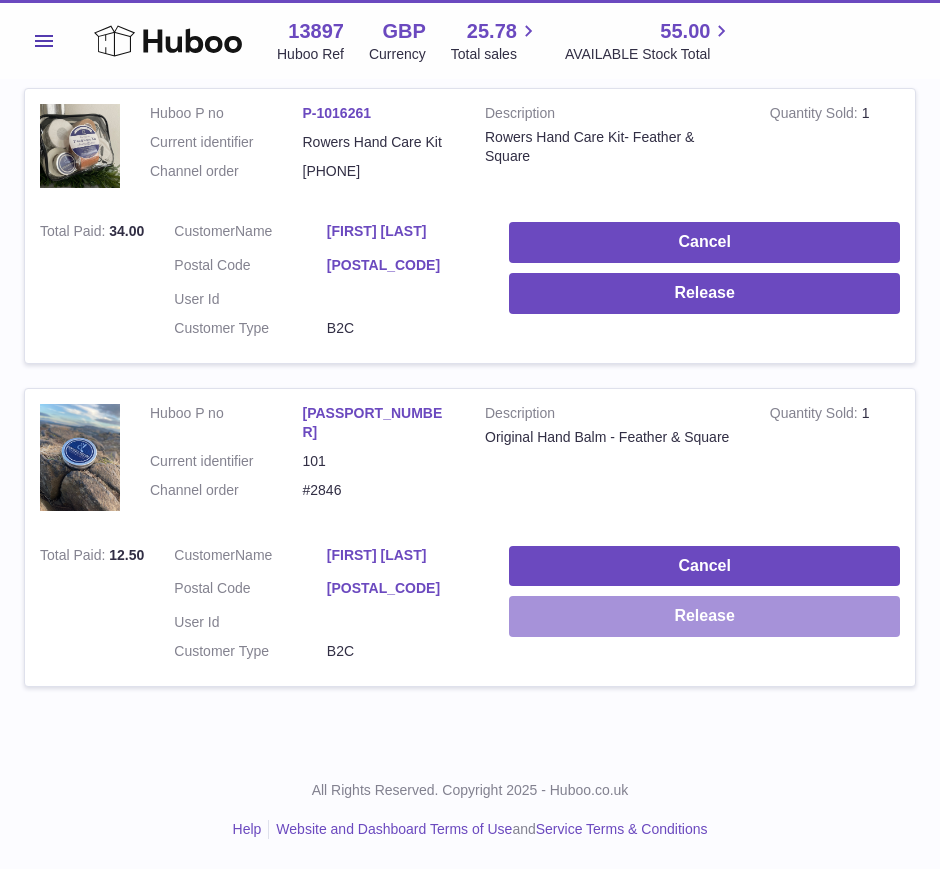 click on "Release" at bounding box center (704, 616) 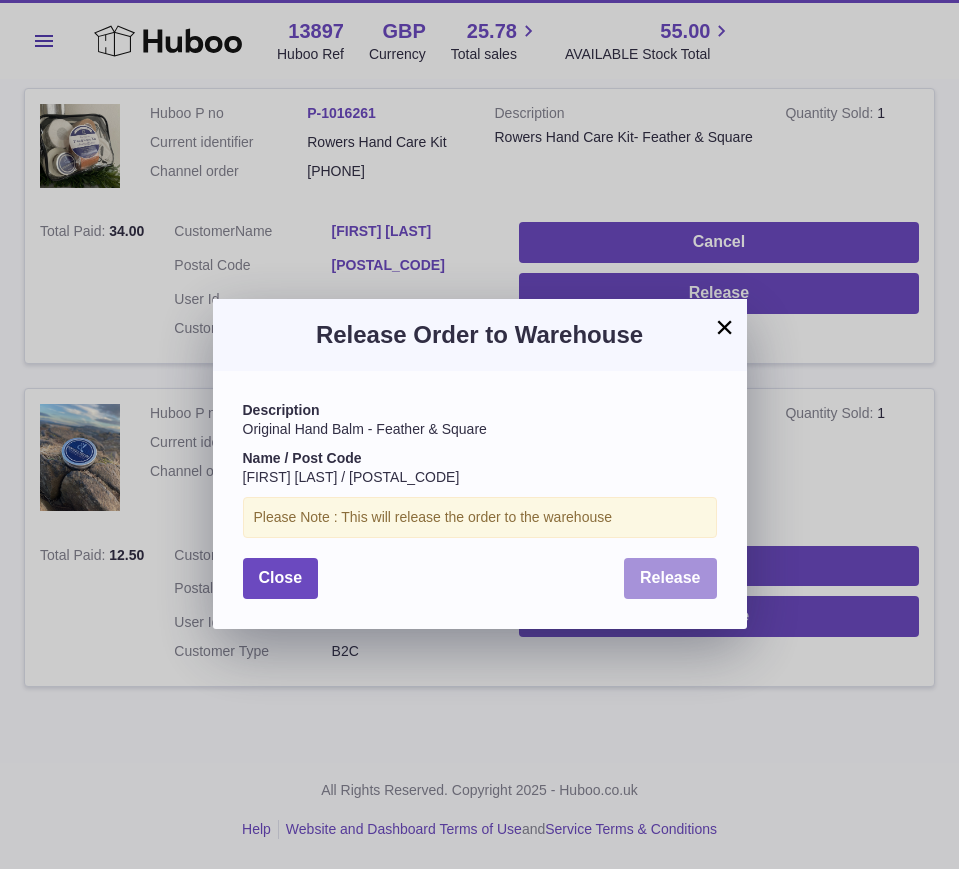 click on "Release" at bounding box center (670, 578) 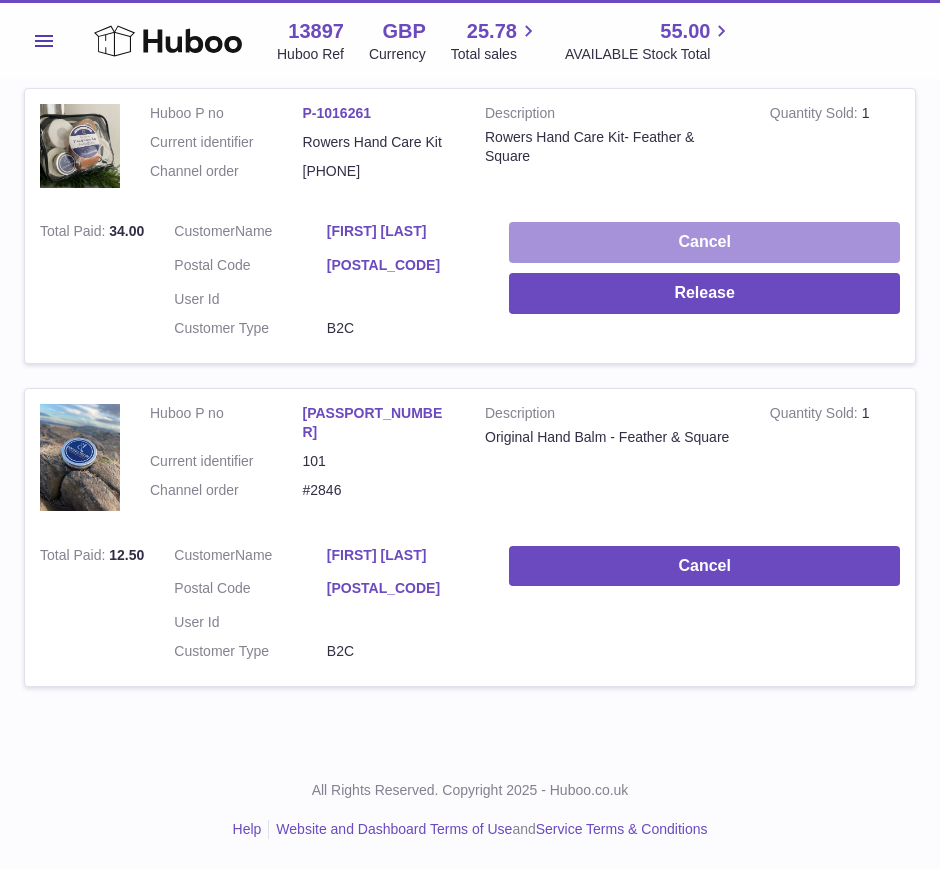 click on "Cancel" at bounding box center (704, 242) 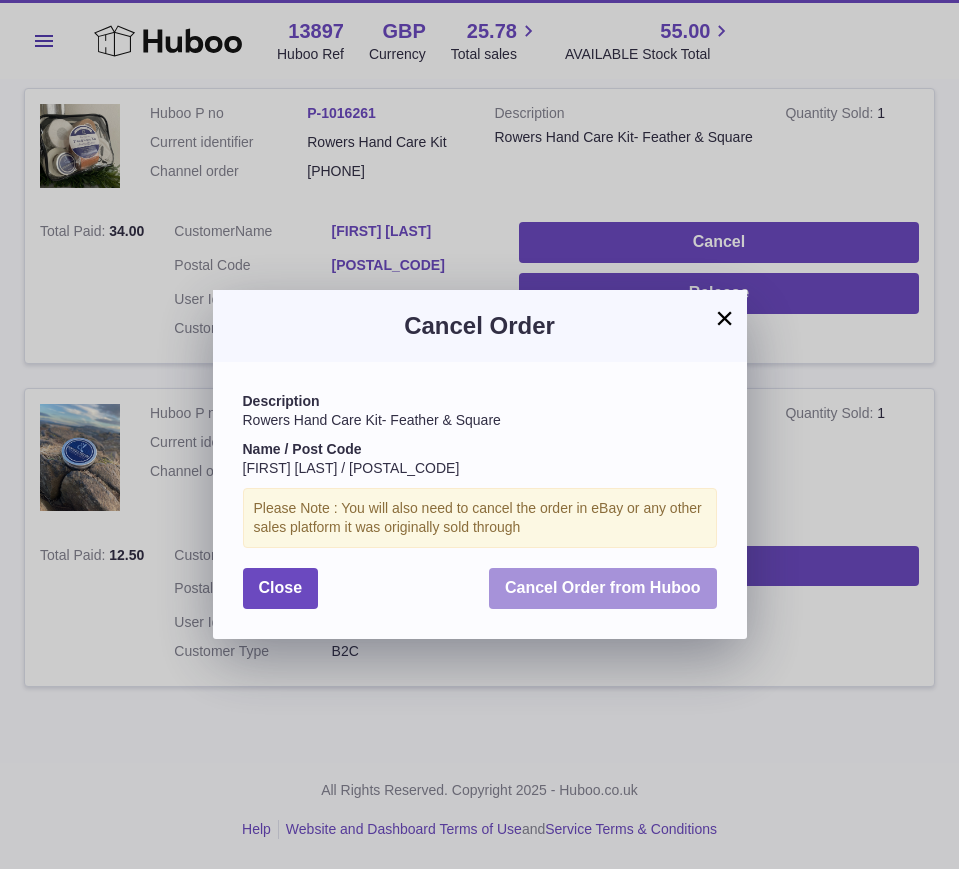 click on "Cancel Order from Huboo" at bounding box center (603, 587) 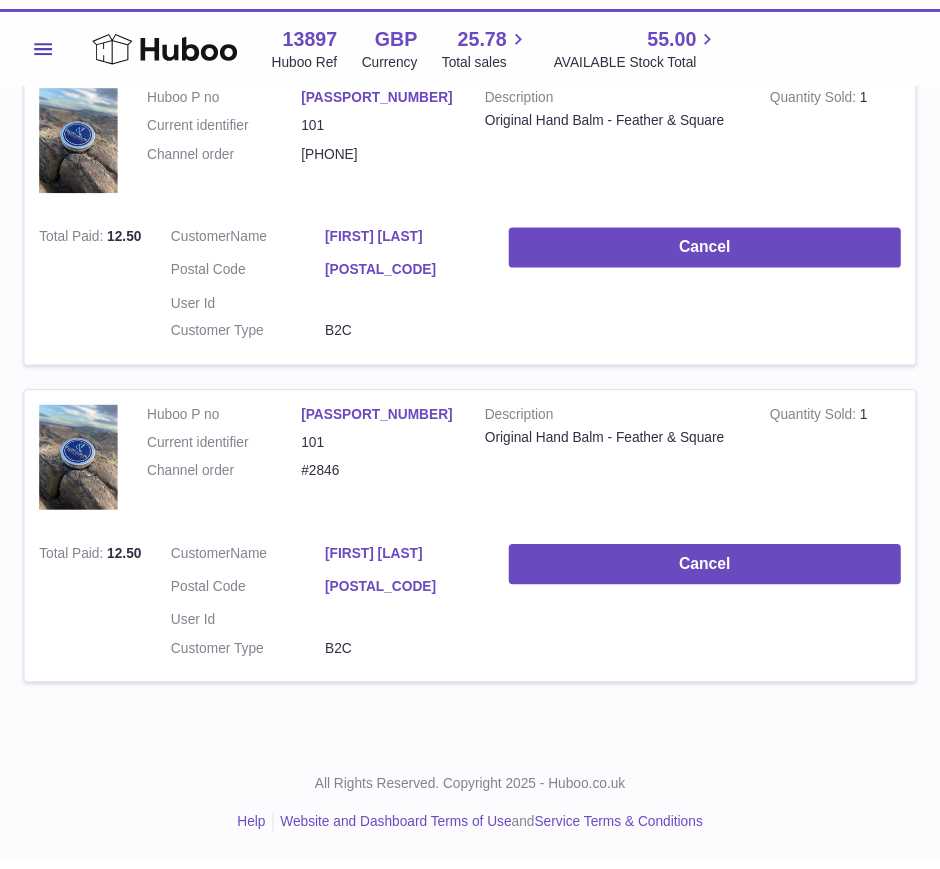 scroll, scrollTop: 716, scrollLeft: 0, axis: vertical 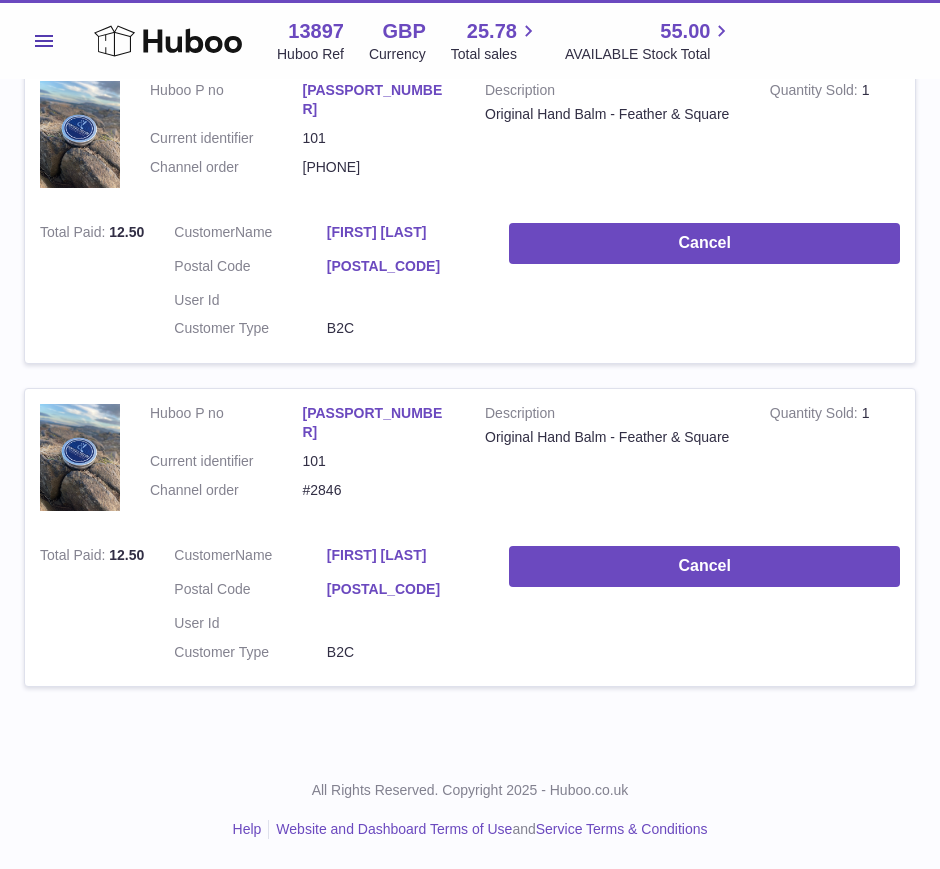 click on "Menu" at bounding box center (44, 41) 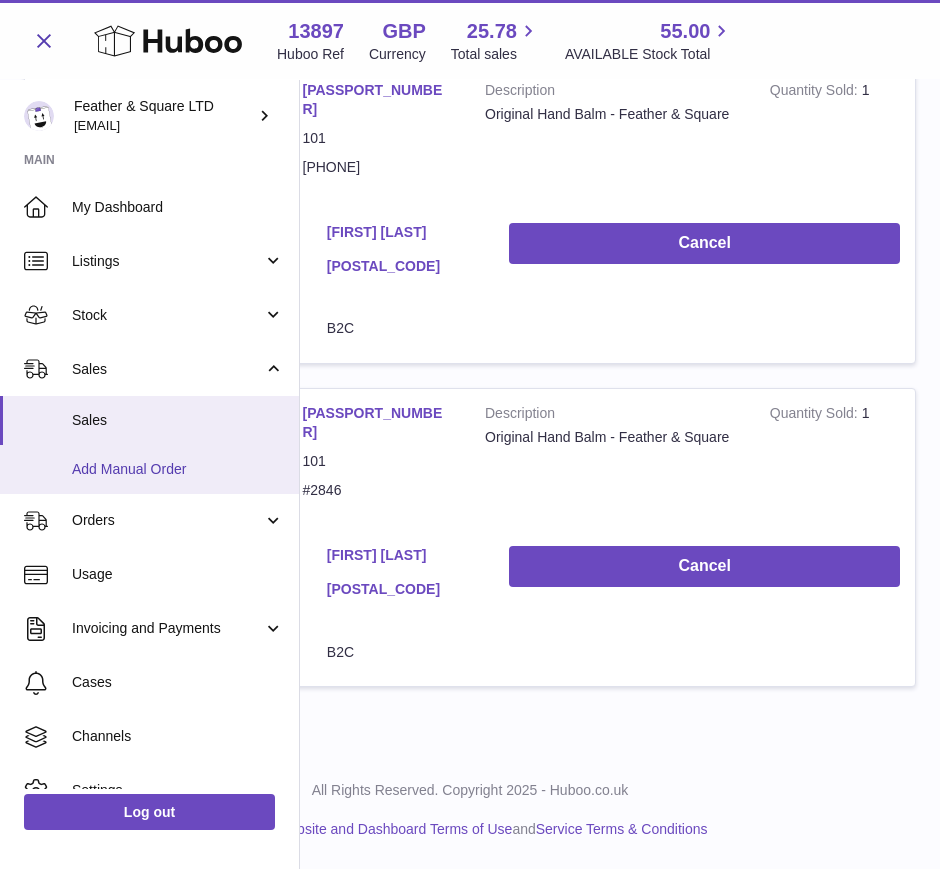 click on "Add Manual Order" at bounding box center (149, 469) 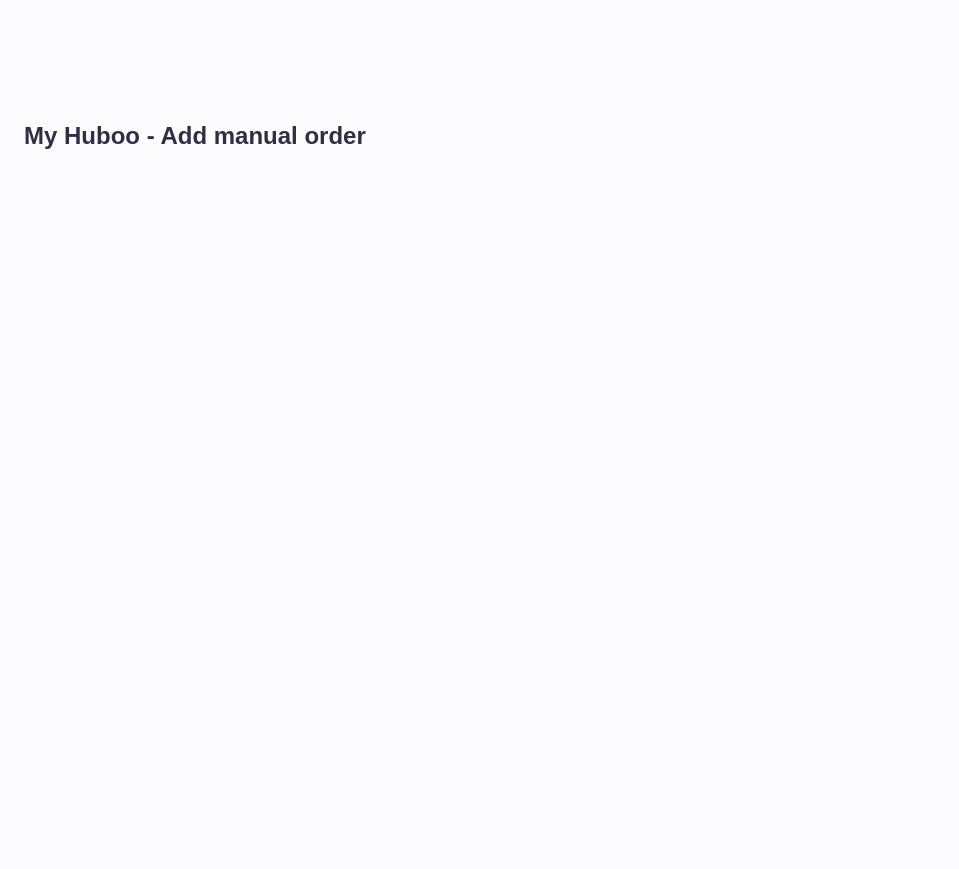 scroll, scrollTop: 0, scrollLeft: 0, axis: both 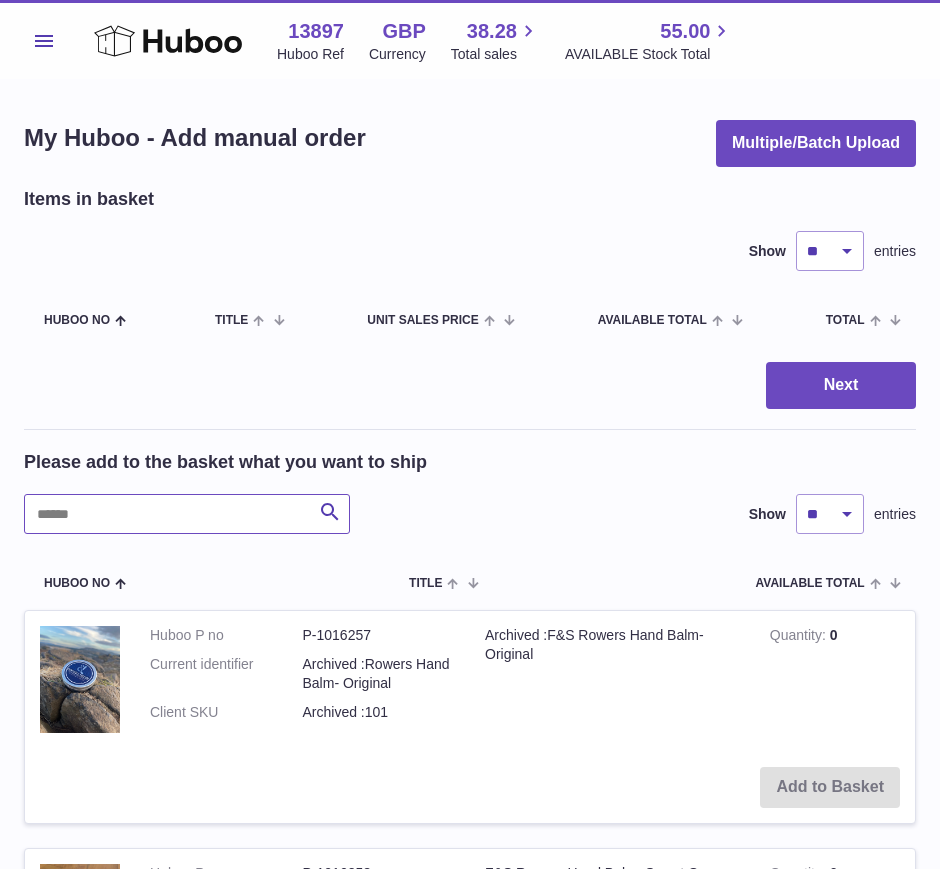click at bounding box center (187, 514) 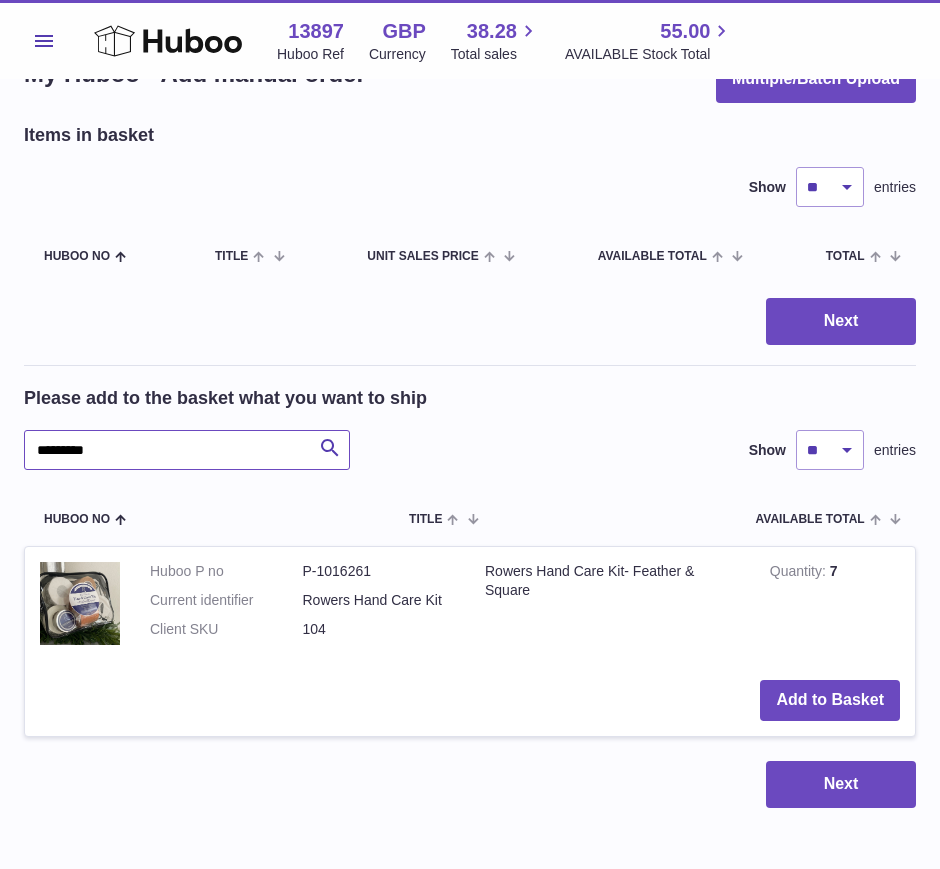 scroll, scrollTop: 65, scrollLeft: 0, axis: vertical 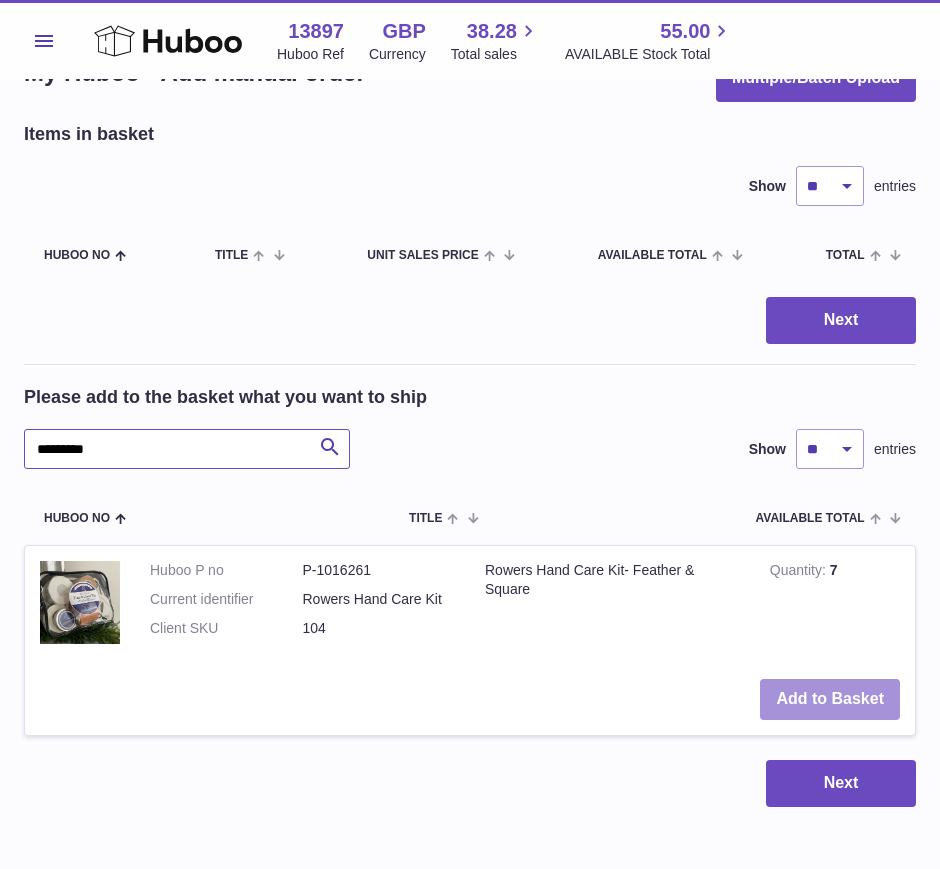 type on "*********" 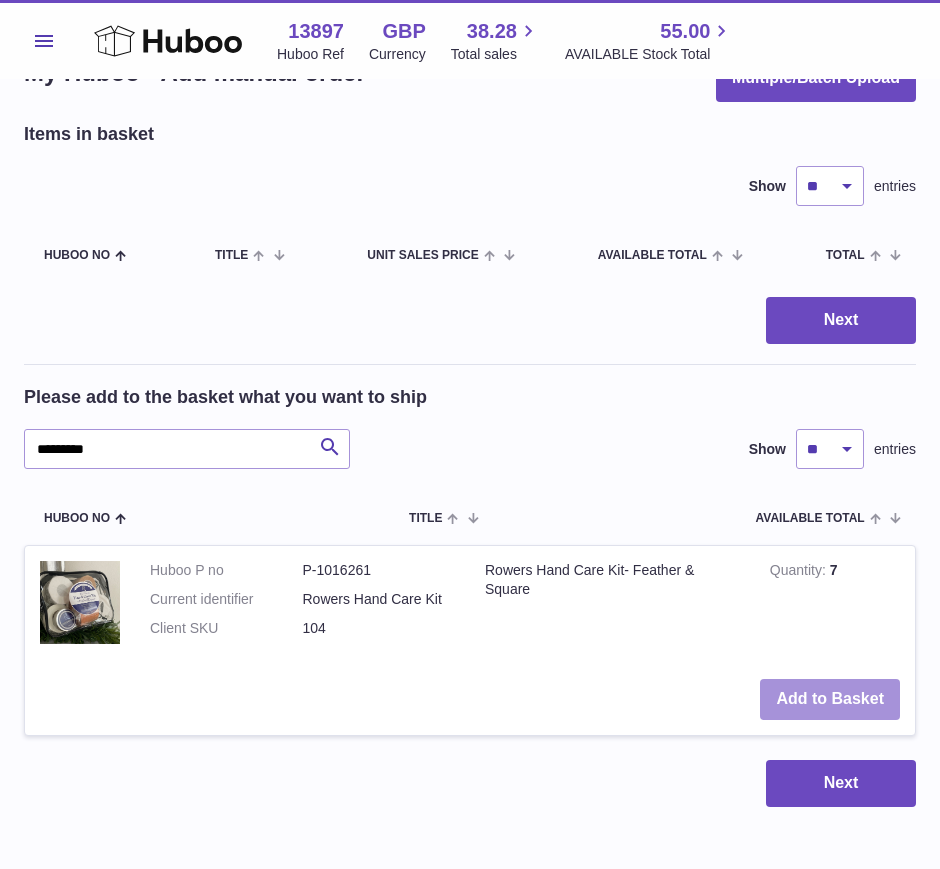 click on "Add to Basket" at bounding box center (830, 699) 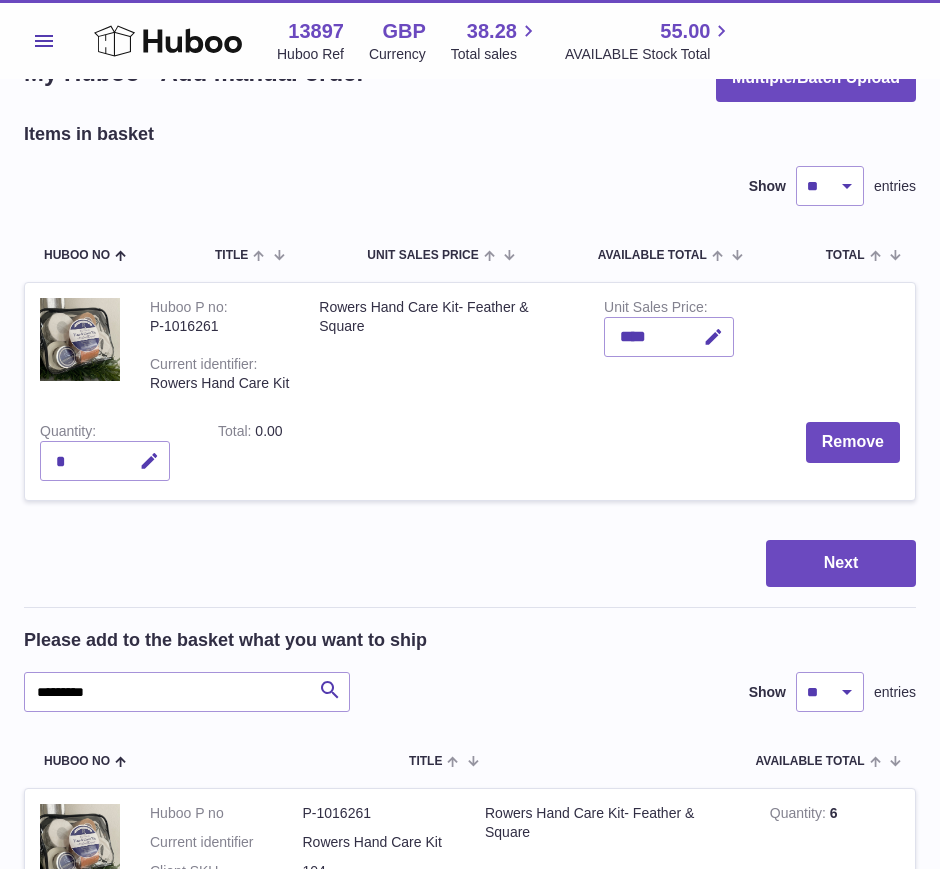scroll, scrollTop: 116, scrollLeft: 0, axis: vertical 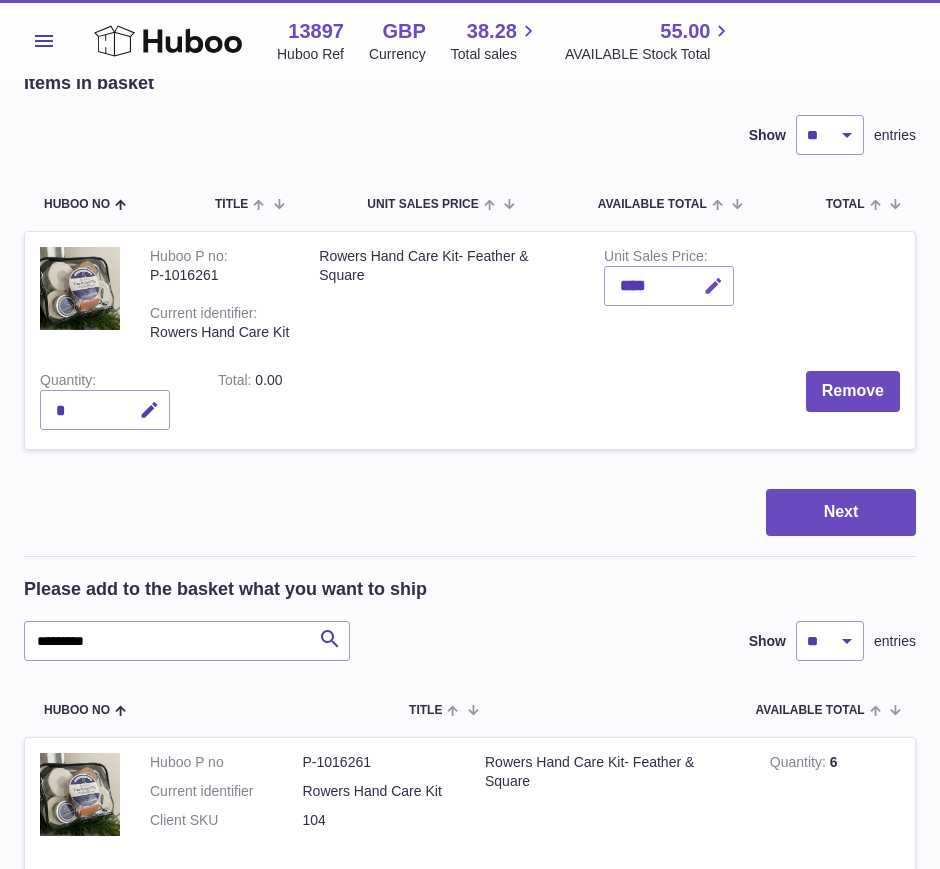 click at bounding box center (713, 286) 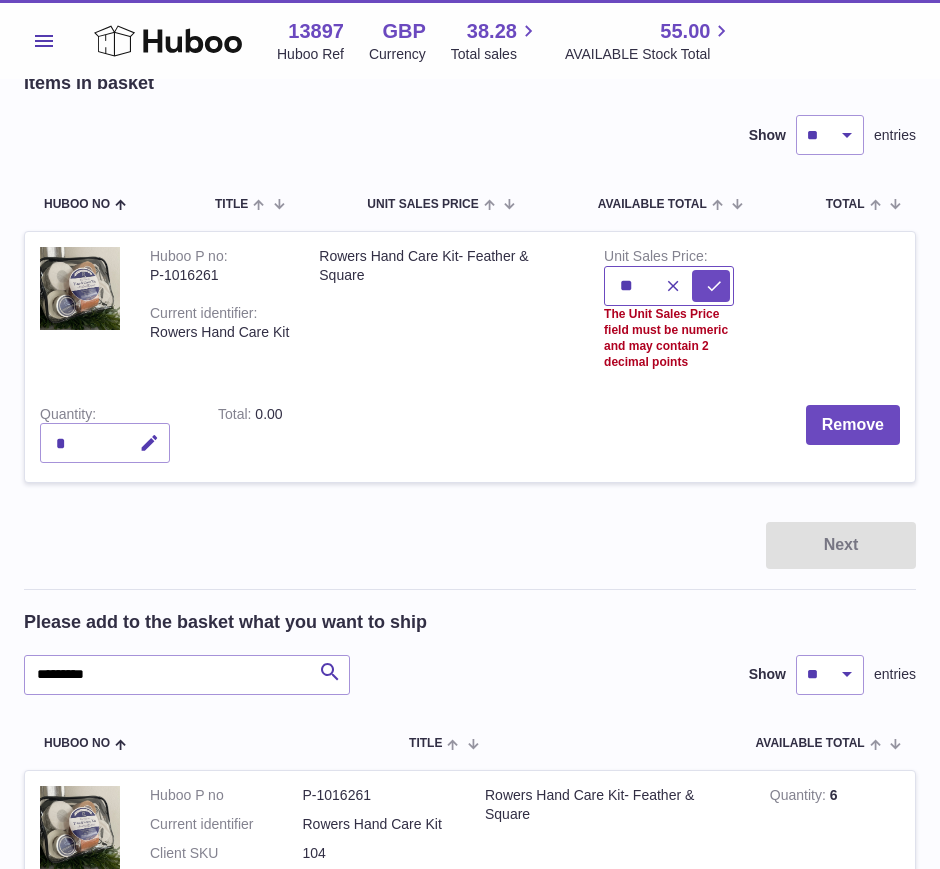 type on "*" 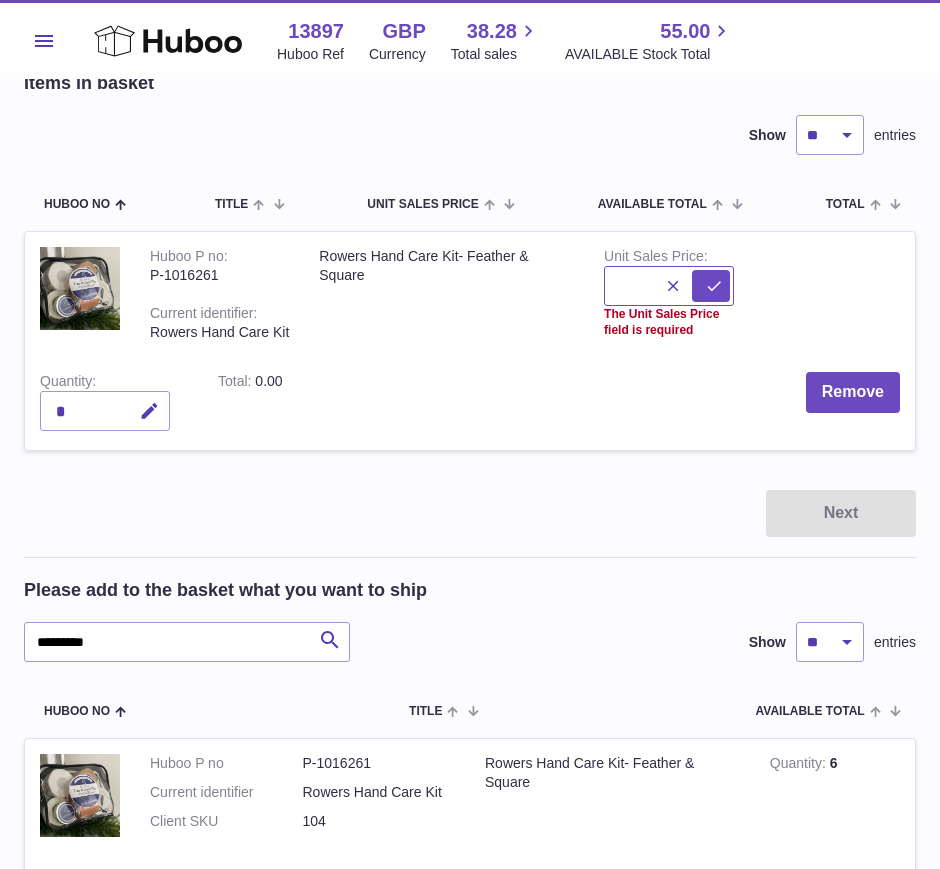 type on "*" 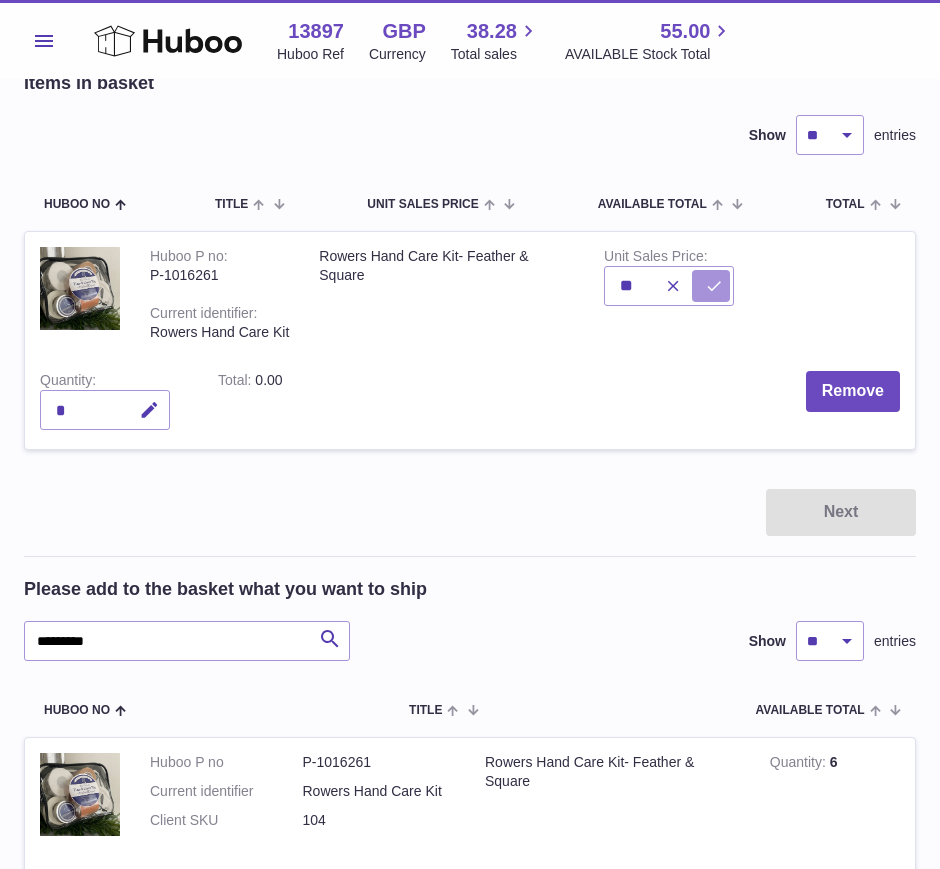 click at bounding box center [711, 286] 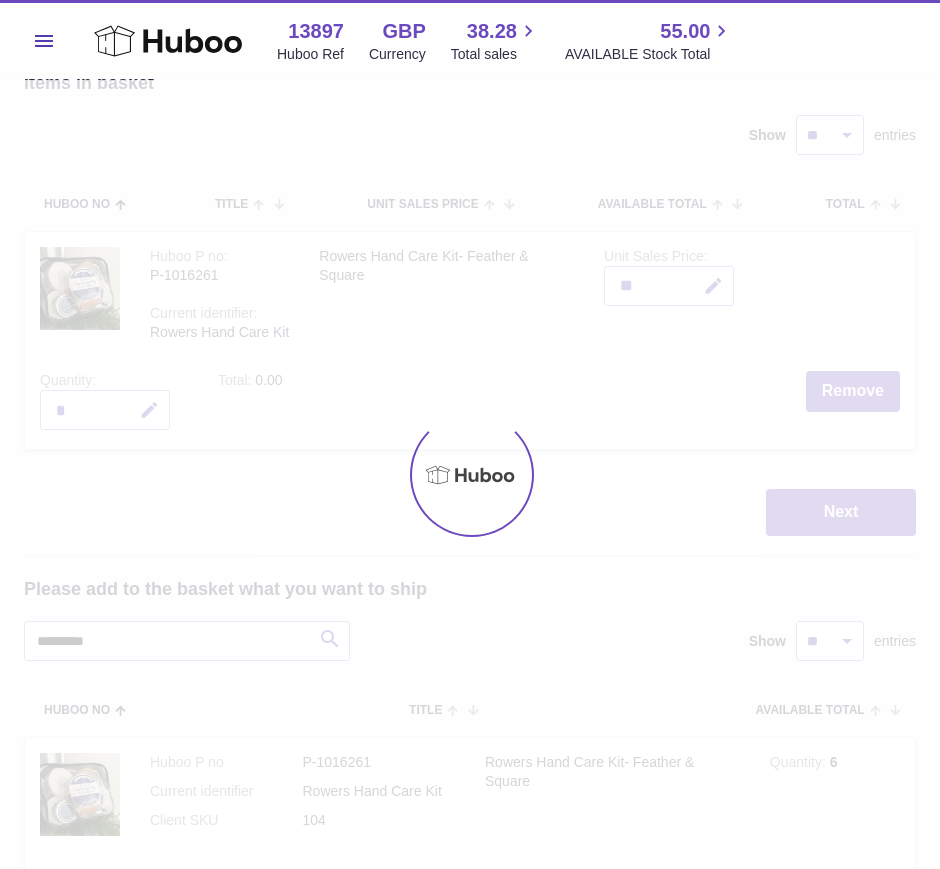type on "*****" 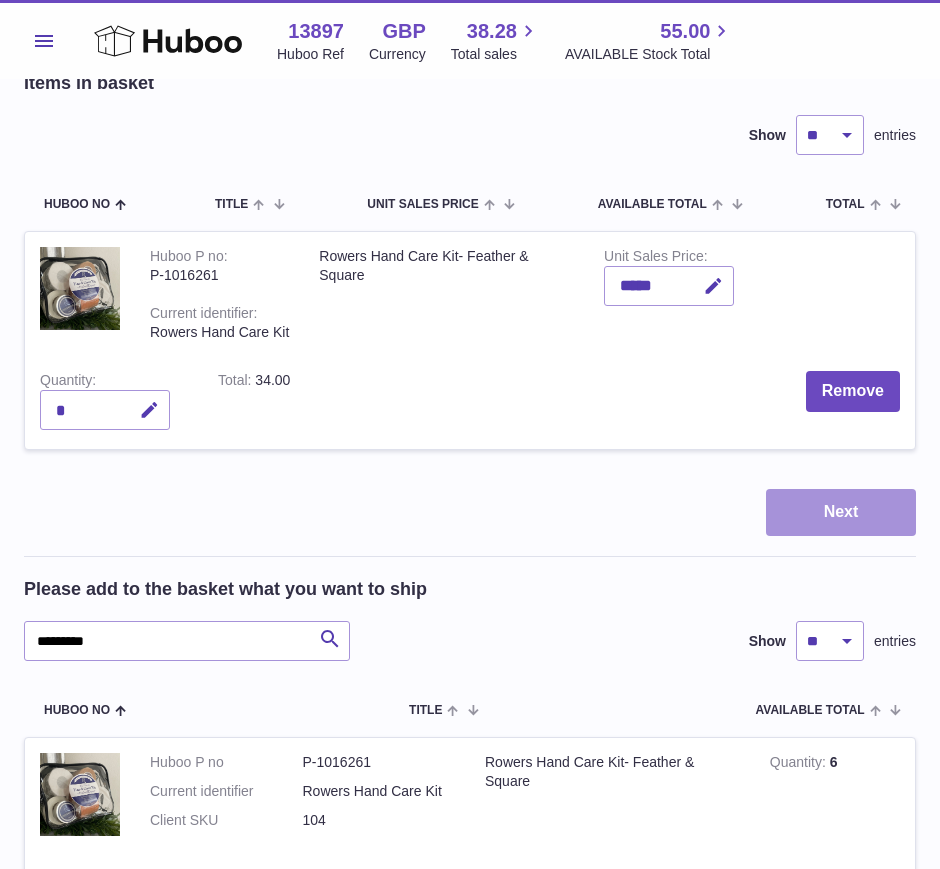 click on "Next" at bounding box center [841, 512] 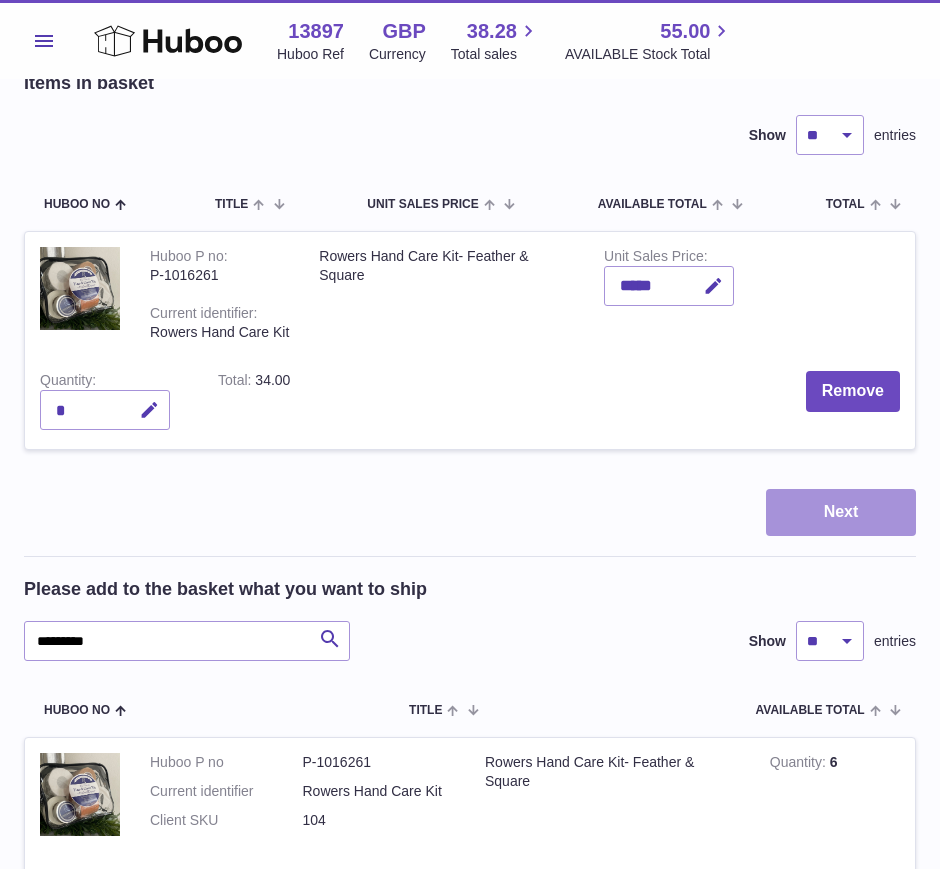 scroll, scrollTop: 0, scrollLeft: 0, axis: both 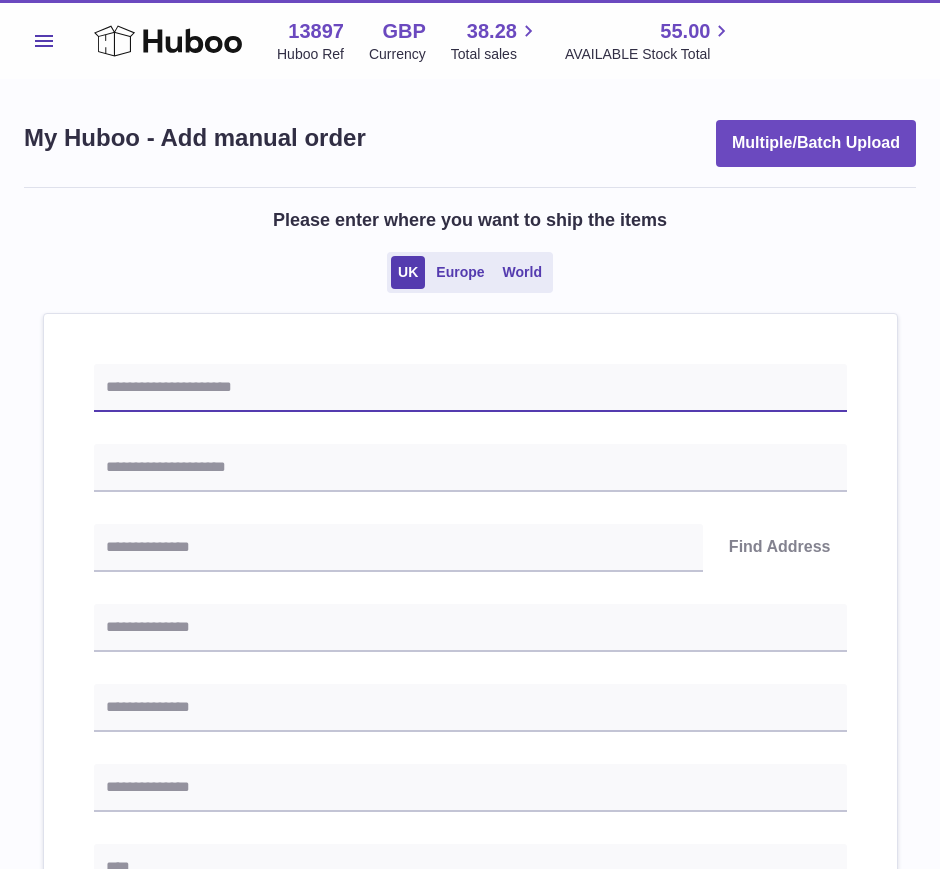 click at bounding box center (470, 388) 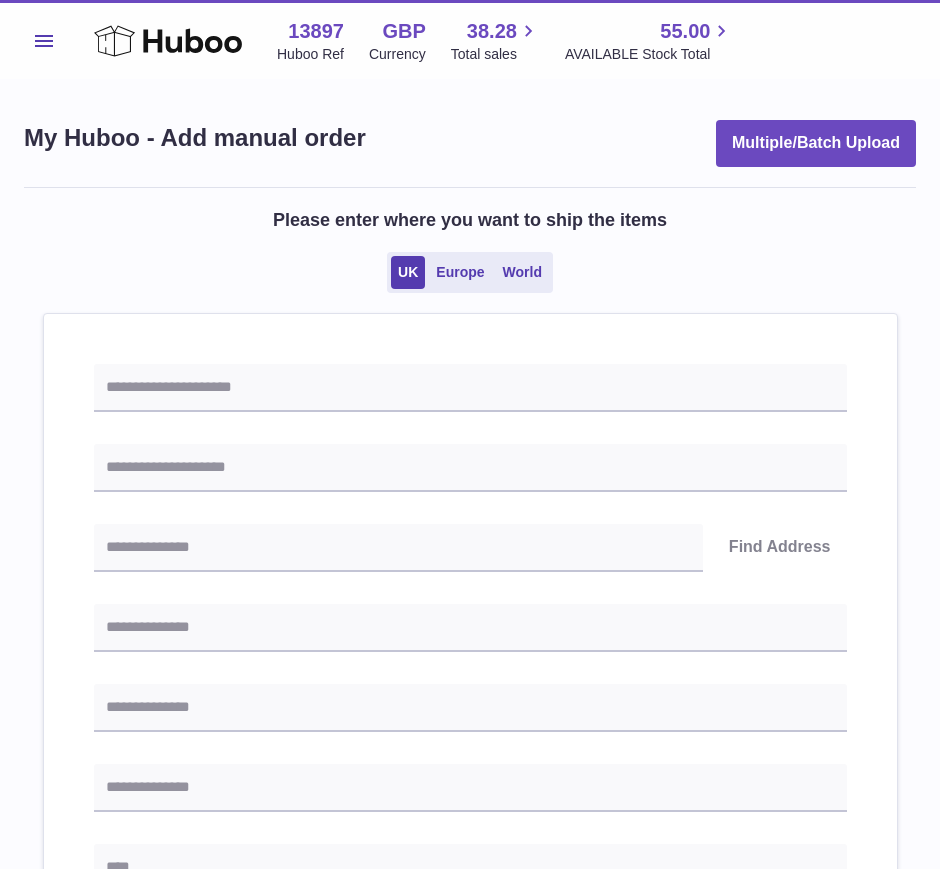 click on "Find Address
Please enter how you want to ship             Loading...
You require an order to be fulfilled which is going directly to another business or retailer rather than directly to a consumer. Please ensure you have contacted our customer service department for further information relating to any associated costs and (order completion) timescales, before proceeding.
Optional extra fields             Loading...       This will appear on the packing slip. e.g. 'Please contact us through Amazon'
B2C
Loading..." at bounding box center [470, 909] 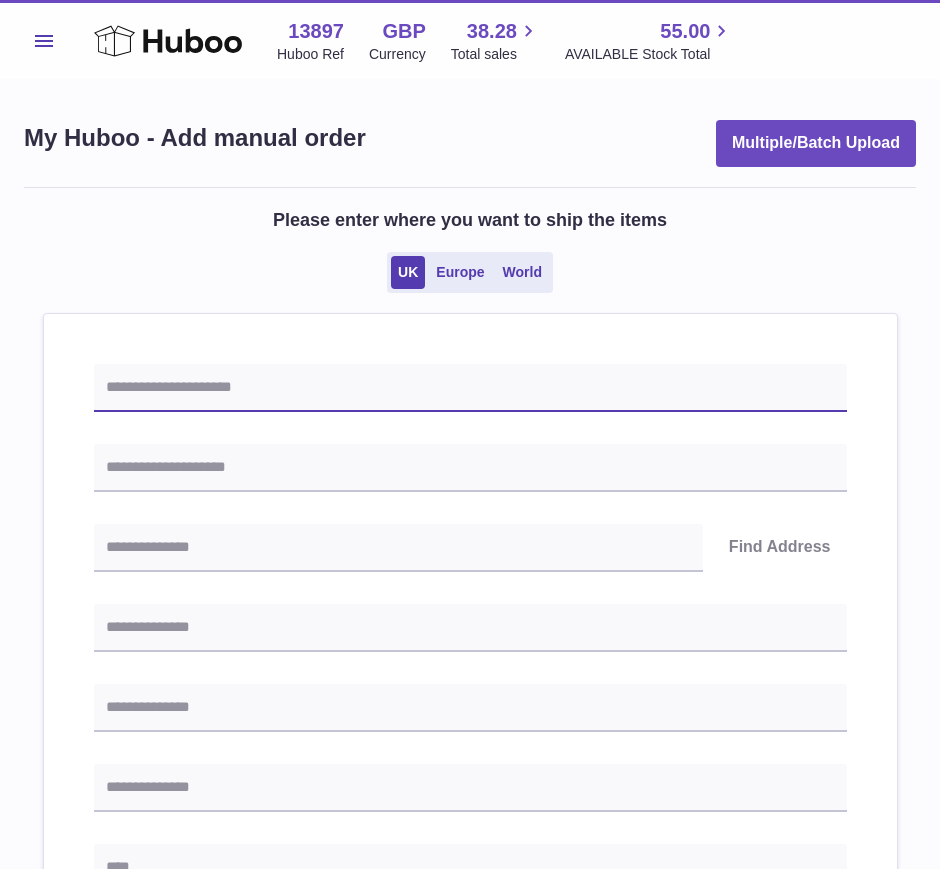 click at bounding box center (470, 388) 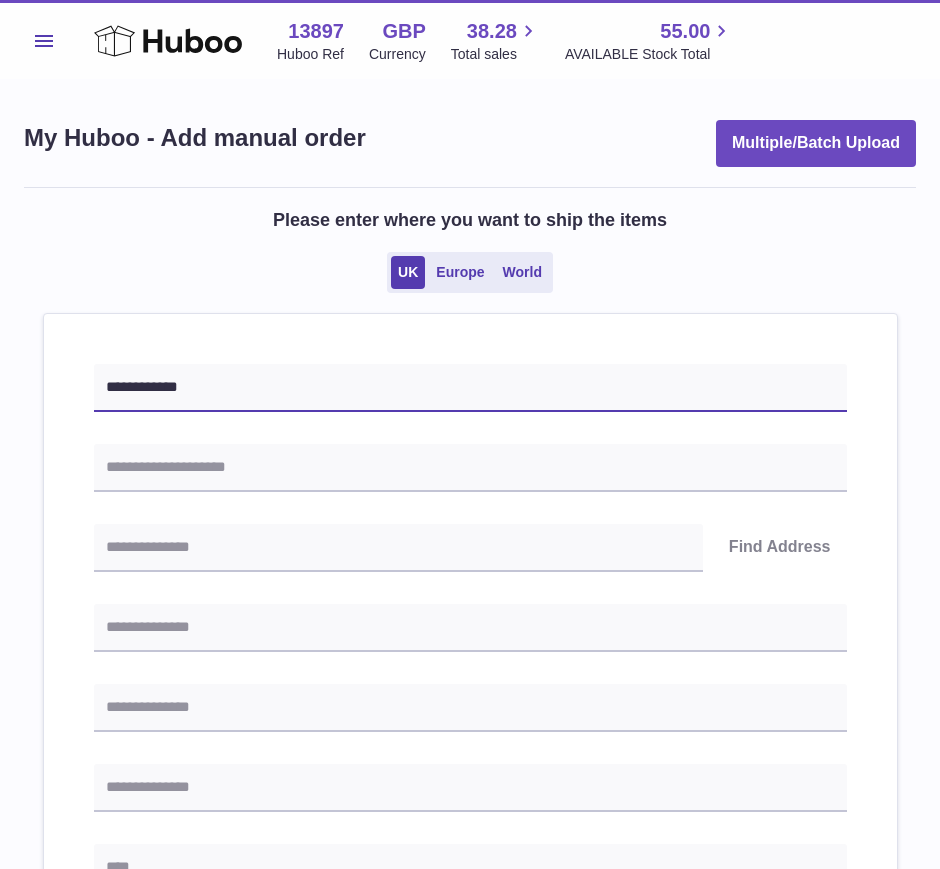type on "**********" 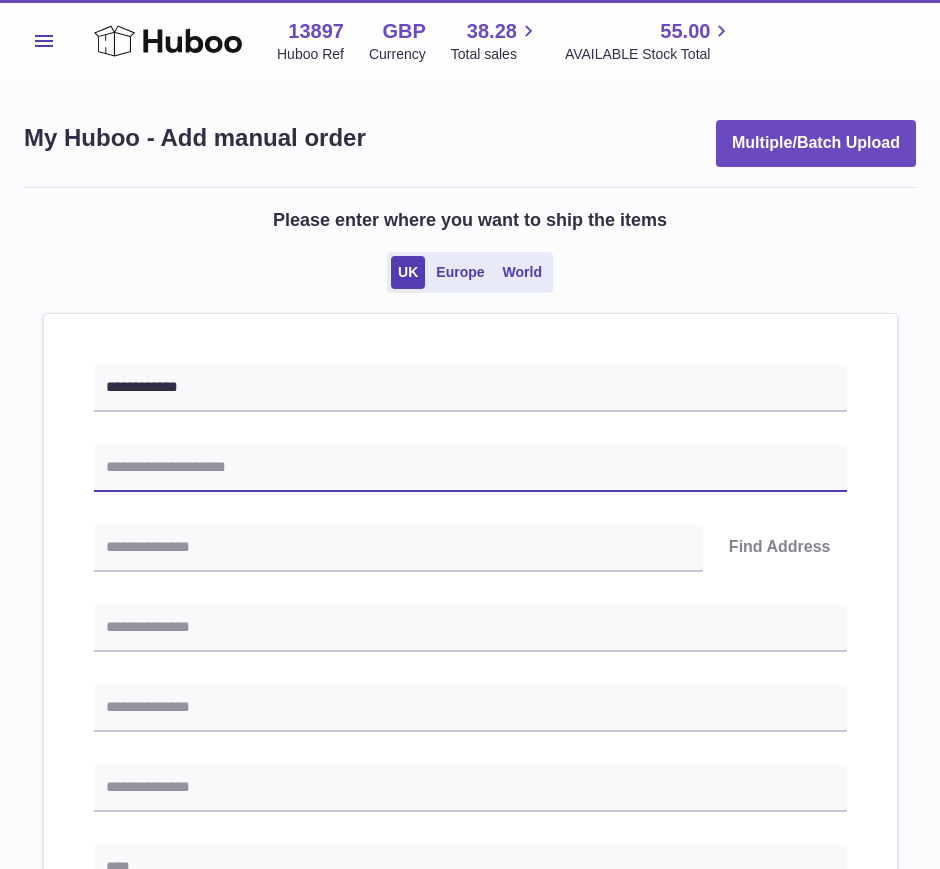 click at bounding box center [470, 468] 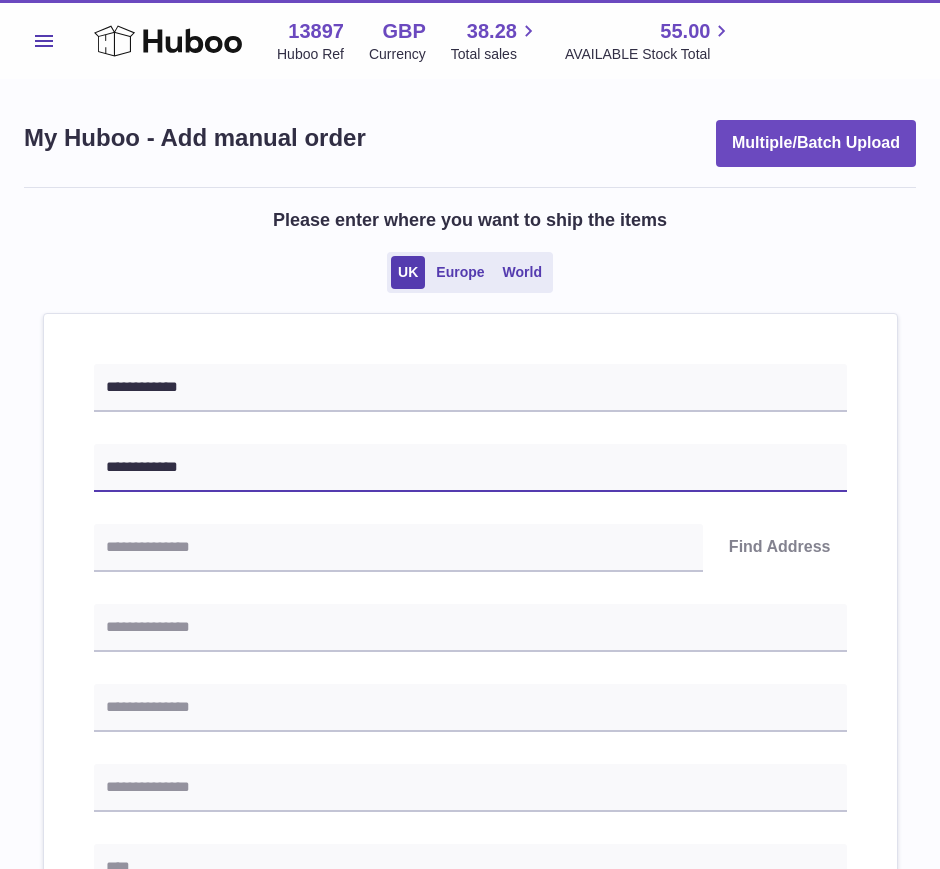 type on "**********" 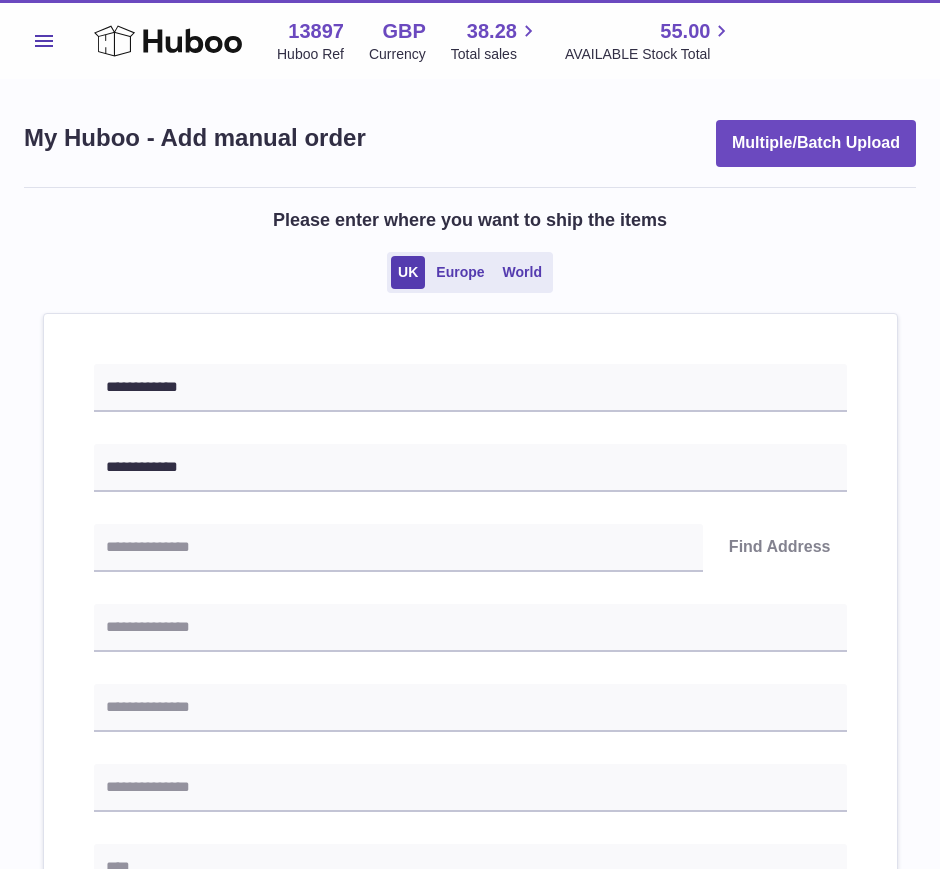 click on "**********" at bounding box center (470, 909) 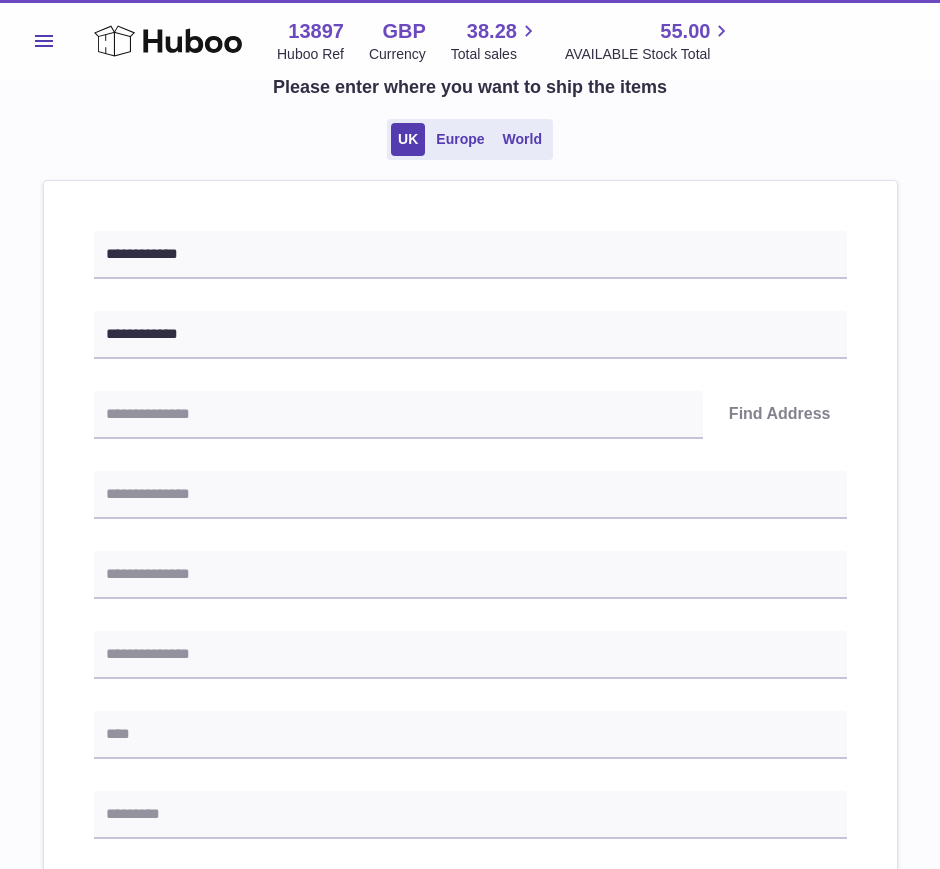 scroll, scrollTop: 165, scrollLeft: 0, axis: vertical 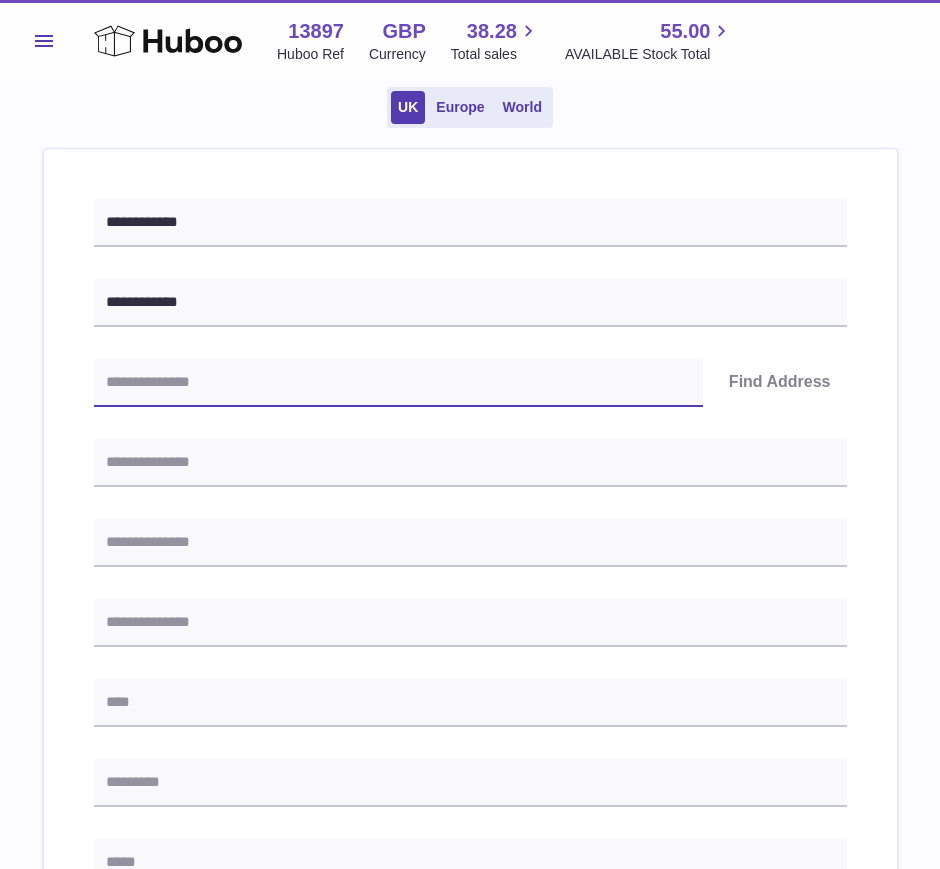 click at bounding box center (398, 383) 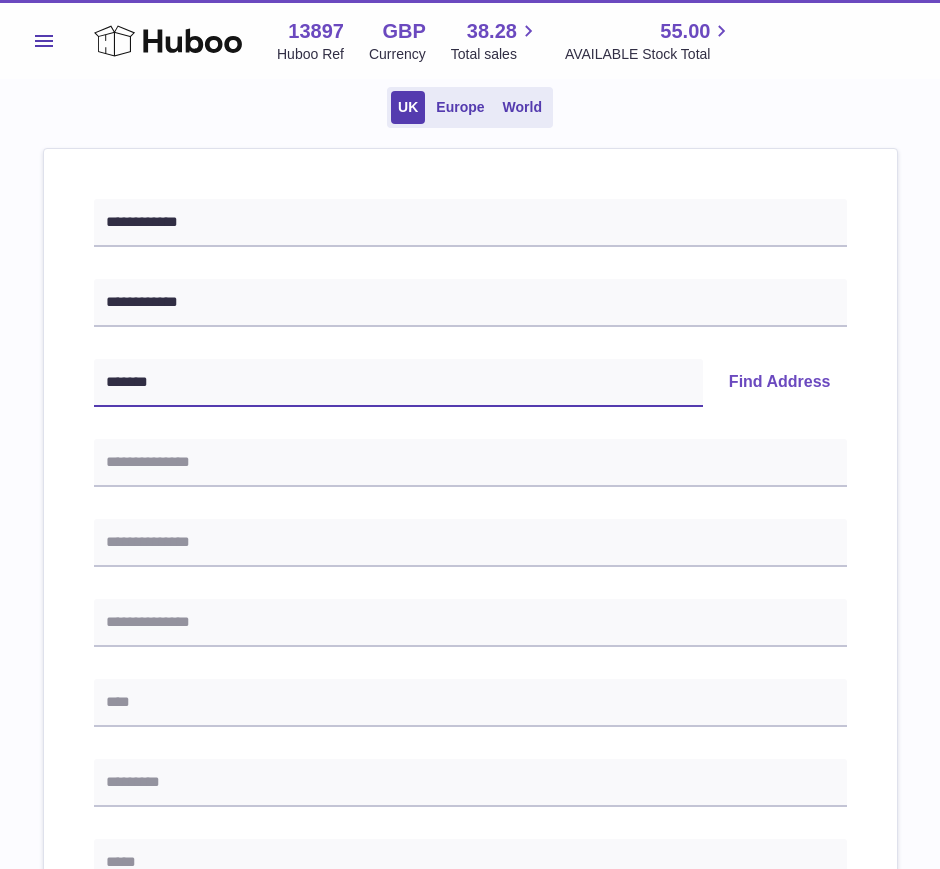 type on "*******" 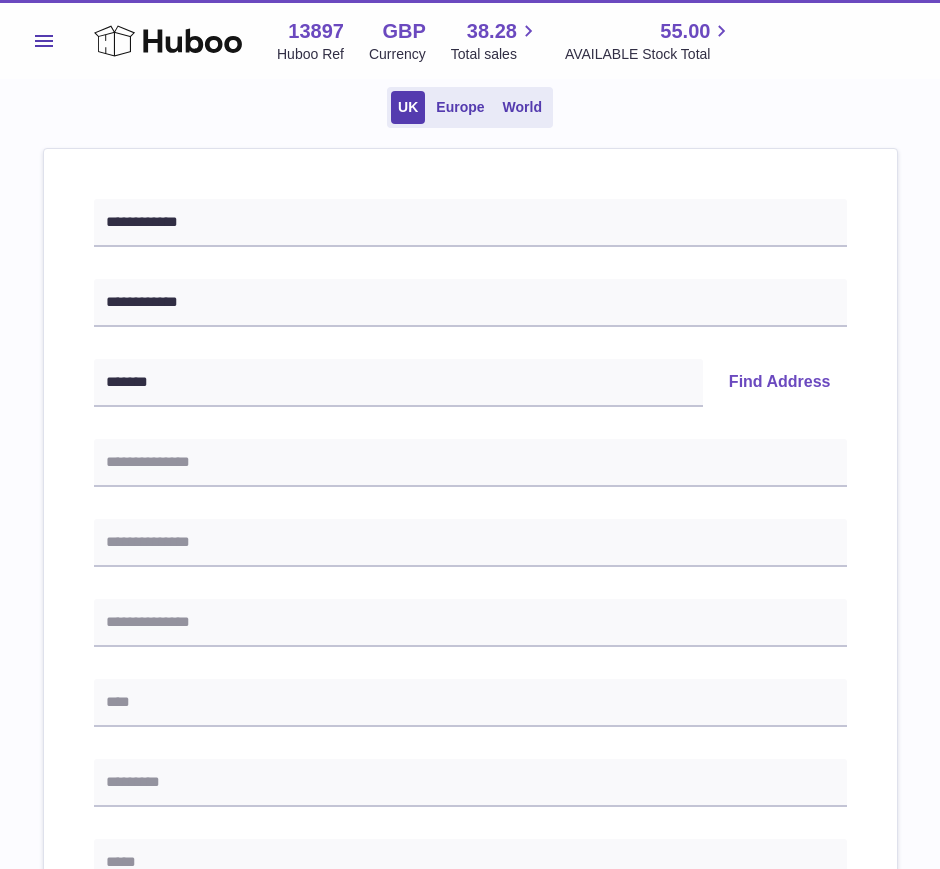 click on "Find Address" at bounding box center [780, 383] 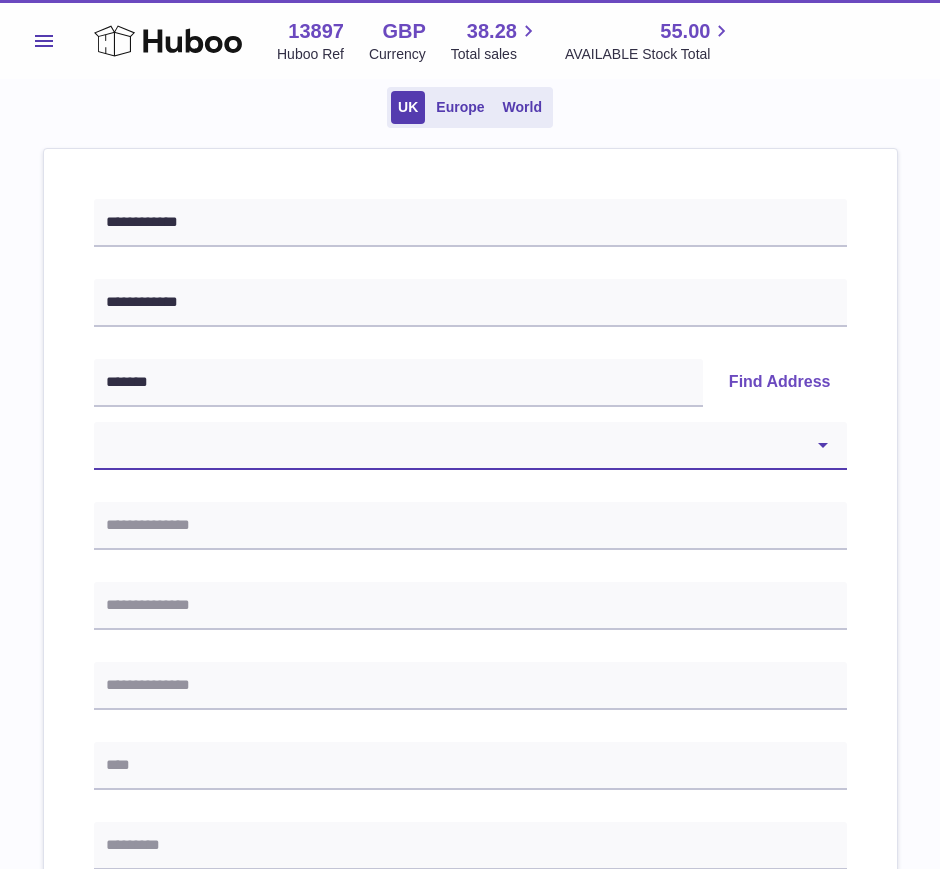 click on "**********" at bounding box center (470, 446) 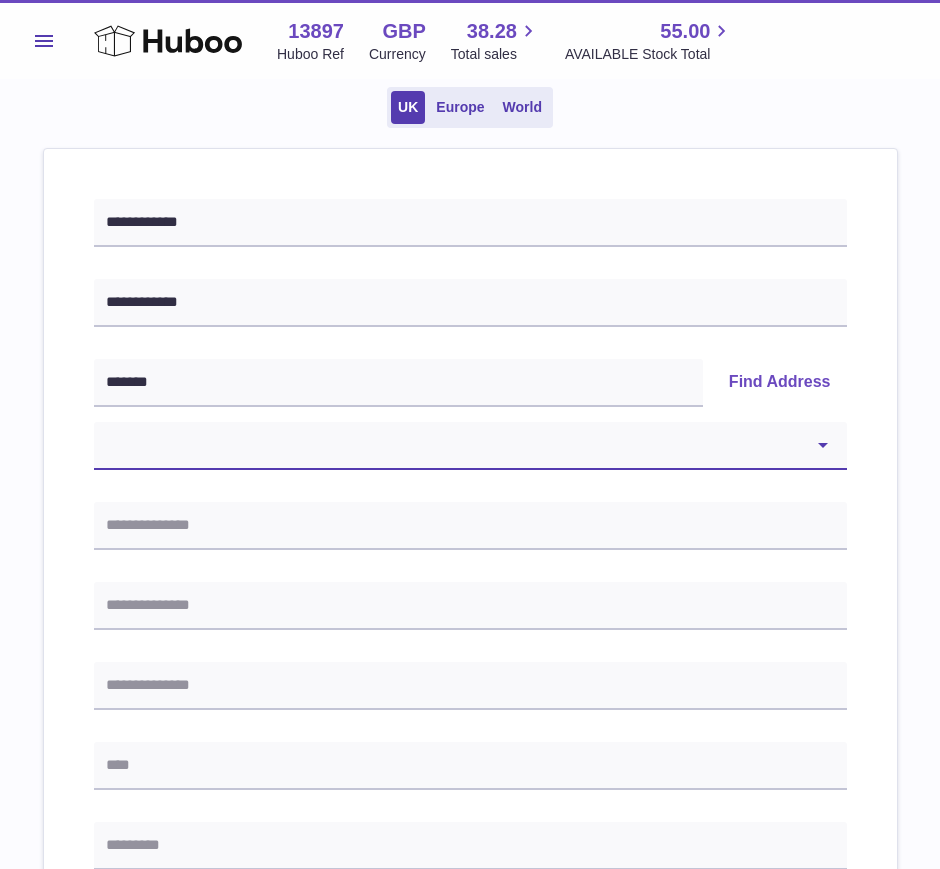 select on "**" 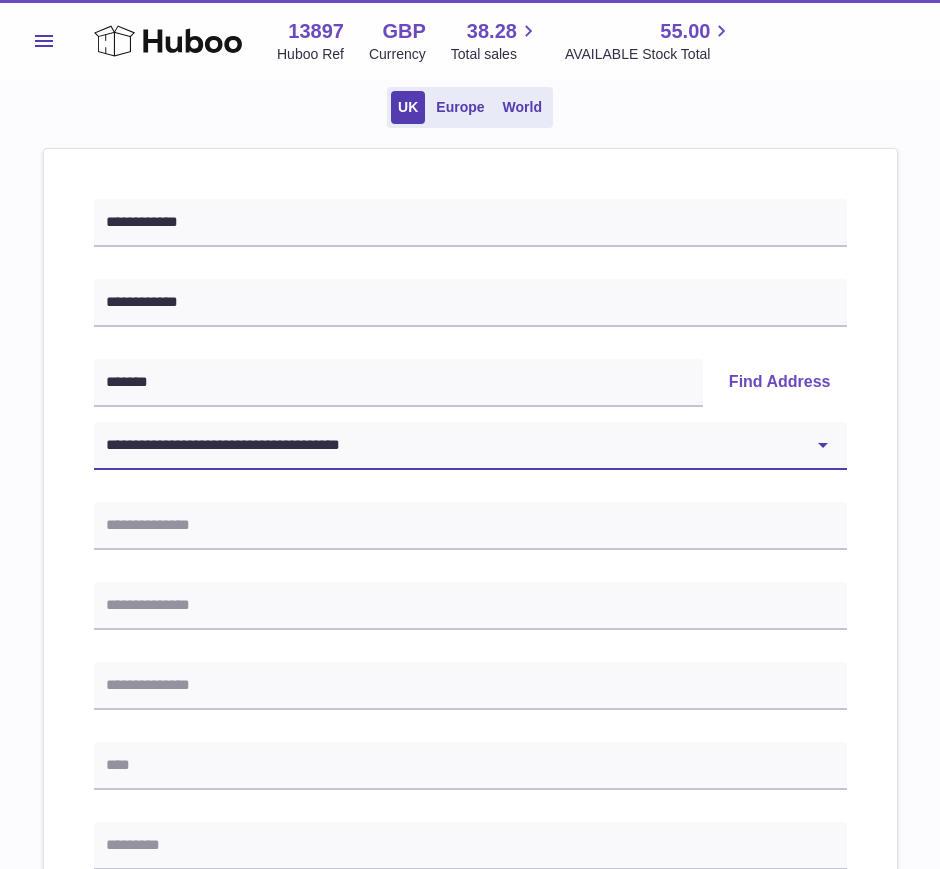 click on "**********" at bounding box center [470, 446] 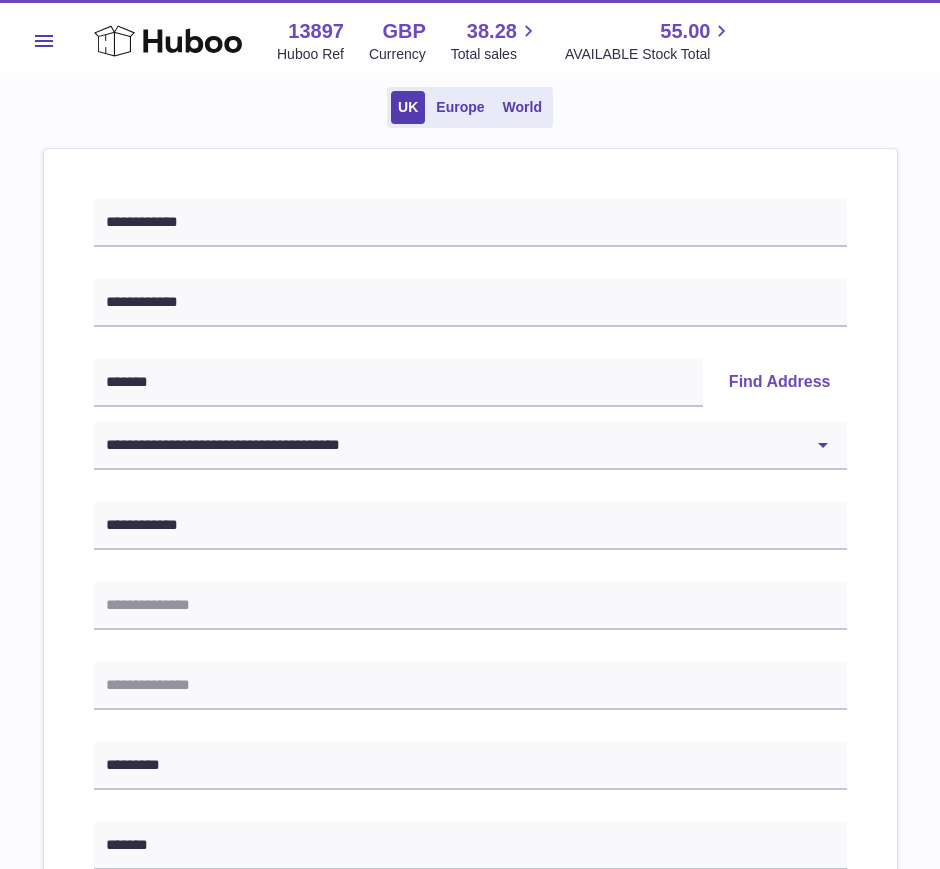 click on "**********" at bounding box center [470, 776] 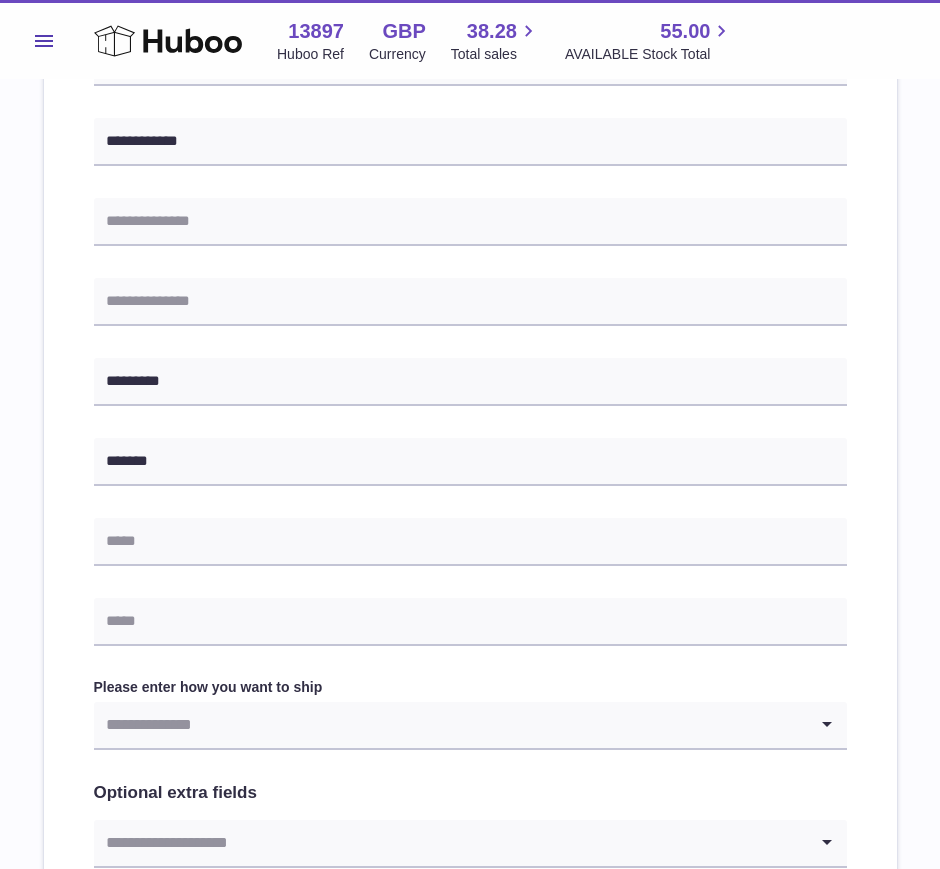 scroll, scrollTop: 619, scrollLeft: 0, axis: vertical 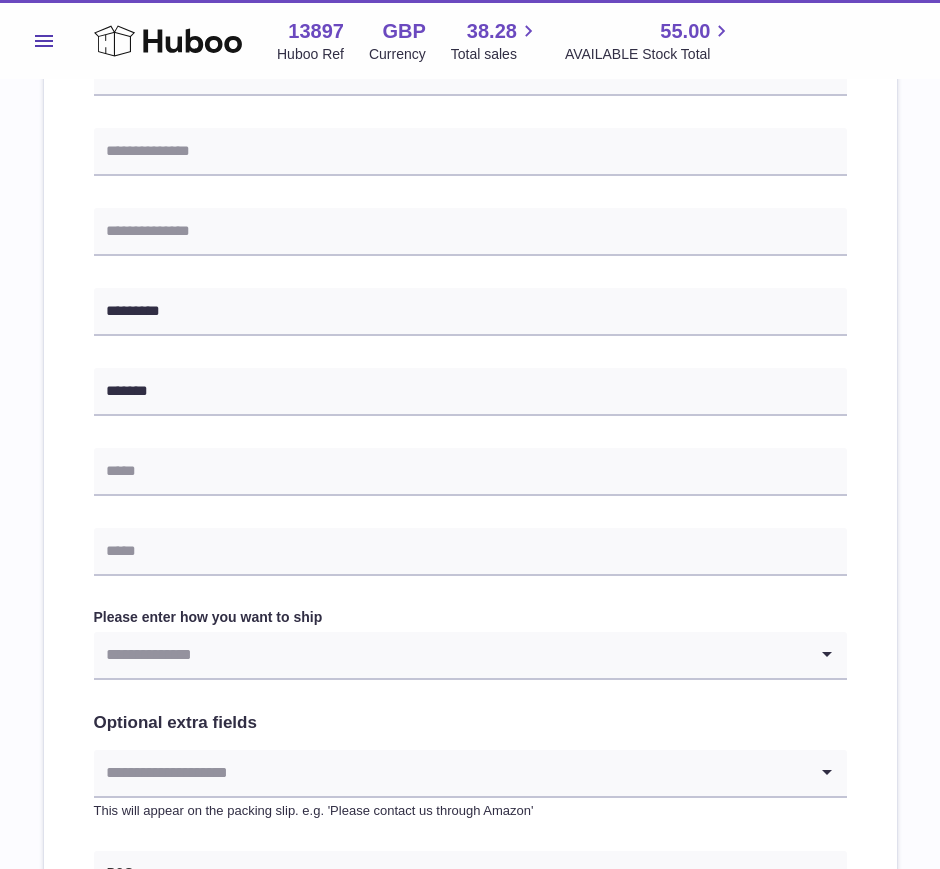 drag, startPoint x: 356, startPoint y: 477, endPoint x: 197, endPoint y: 590, distance: 195.06409 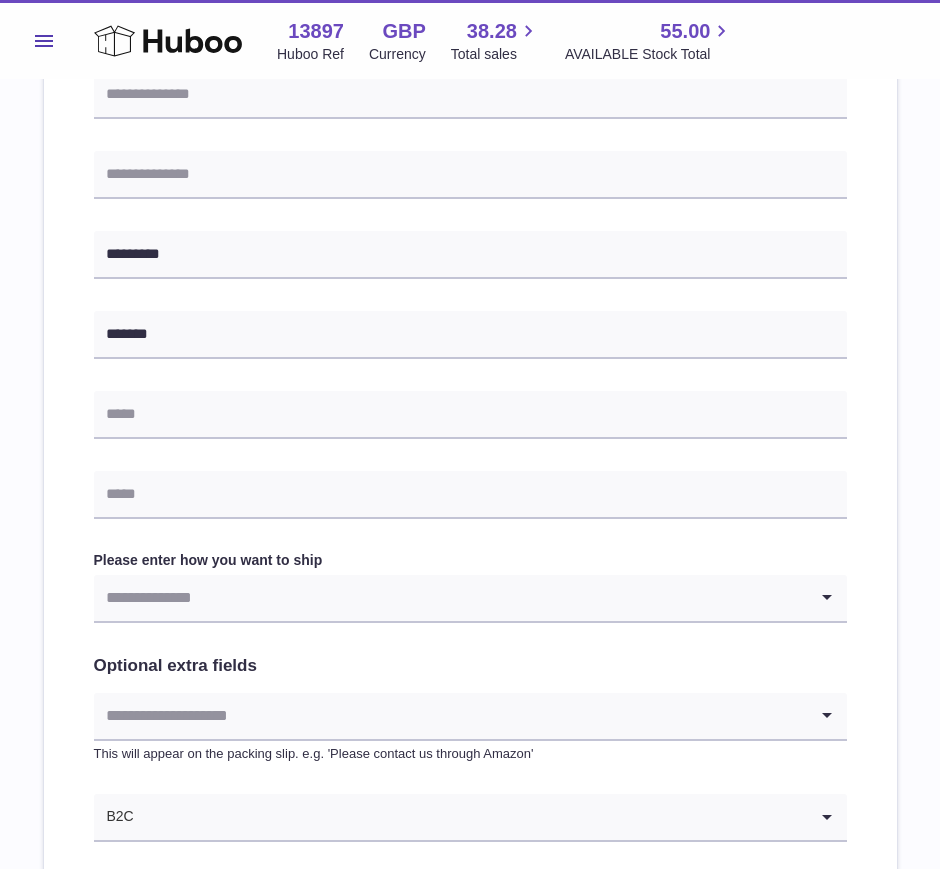 scroll, scrollTop: 929, scrollLeft: 0, axis: vertical 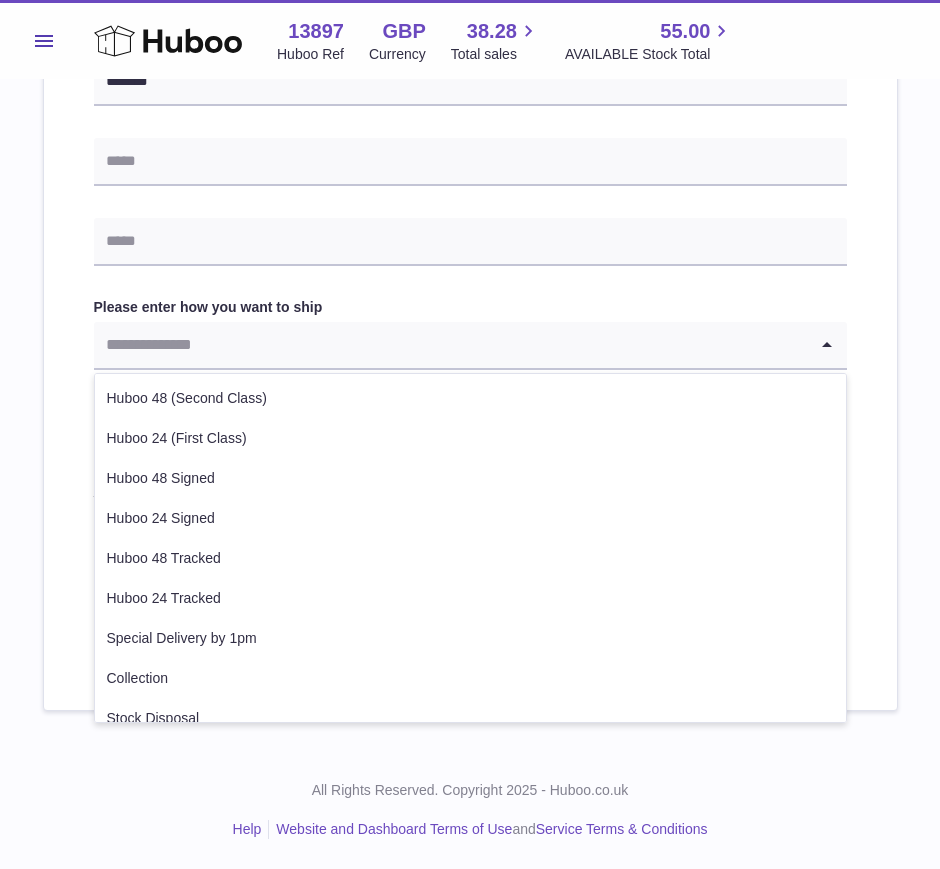 click at bounding box center (450, 345) 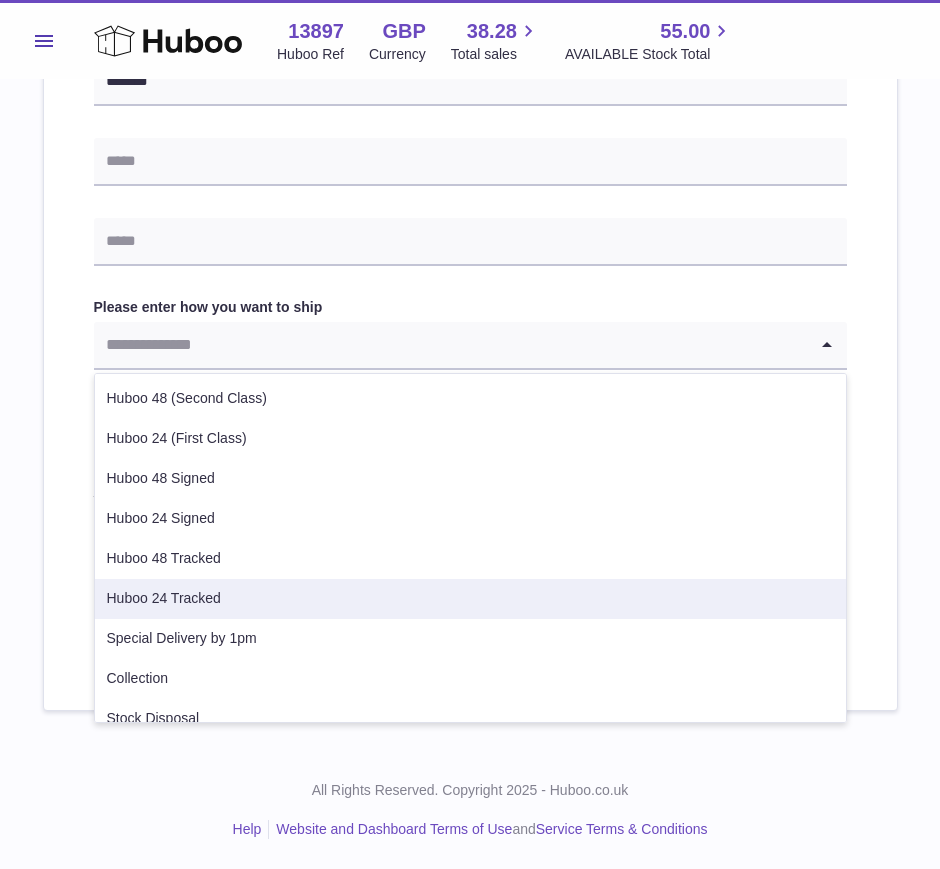 click on "Huboo 24 Tracked" at bounding box center (470, 599) 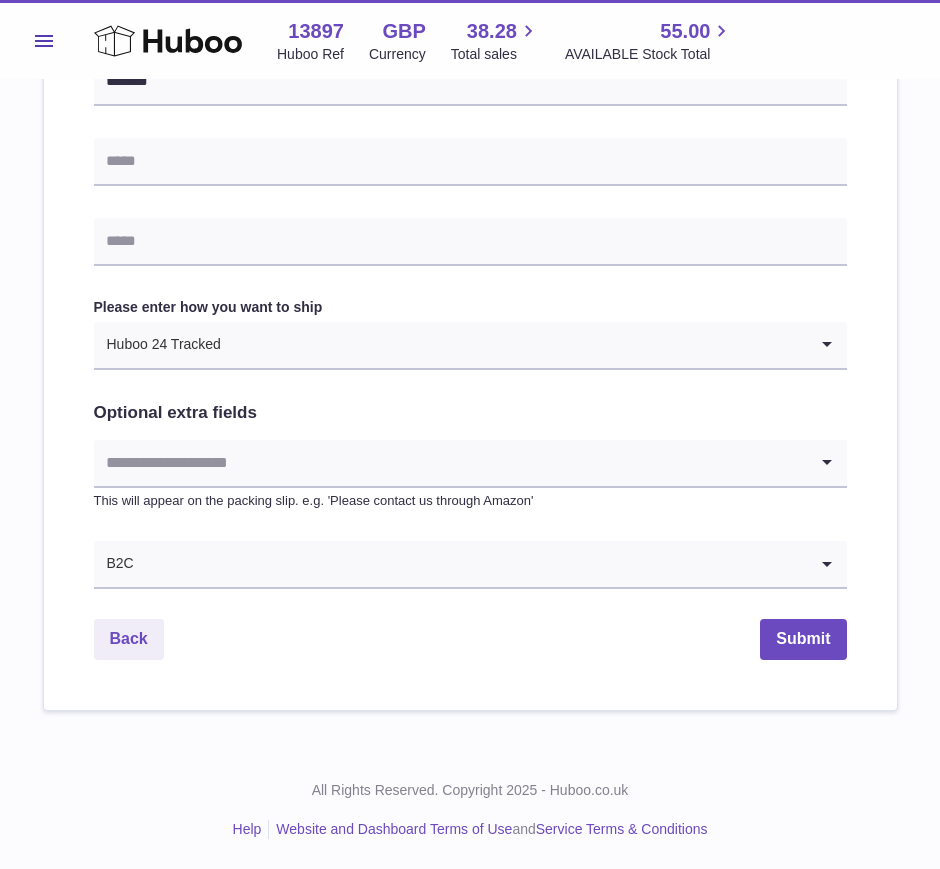 click on "**********" at bounding box center (470, 47) 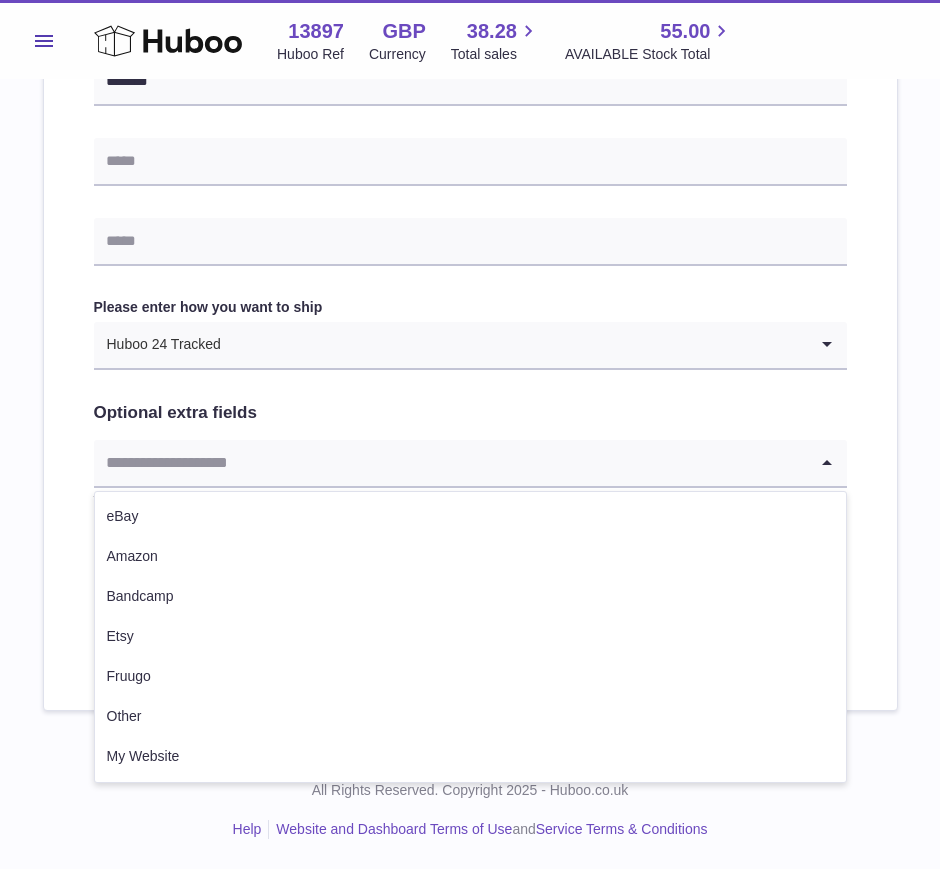 click at bounding box center (450, 463) 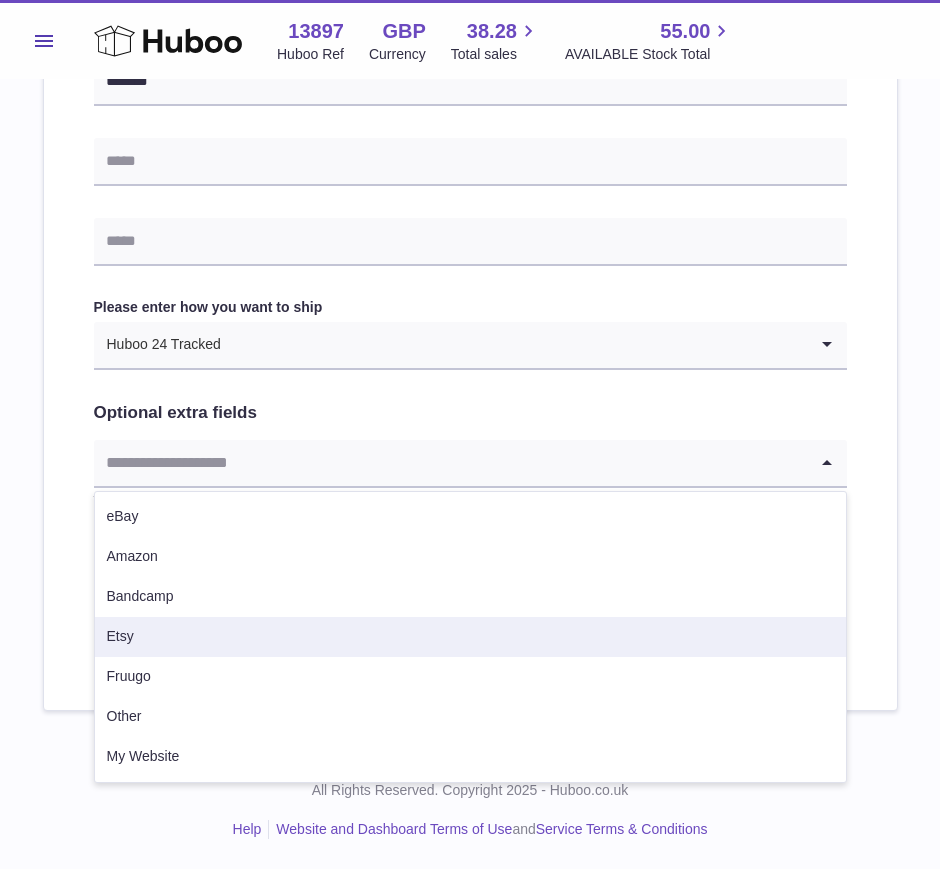 click on "Etsy" at bounding box center [470, 637] 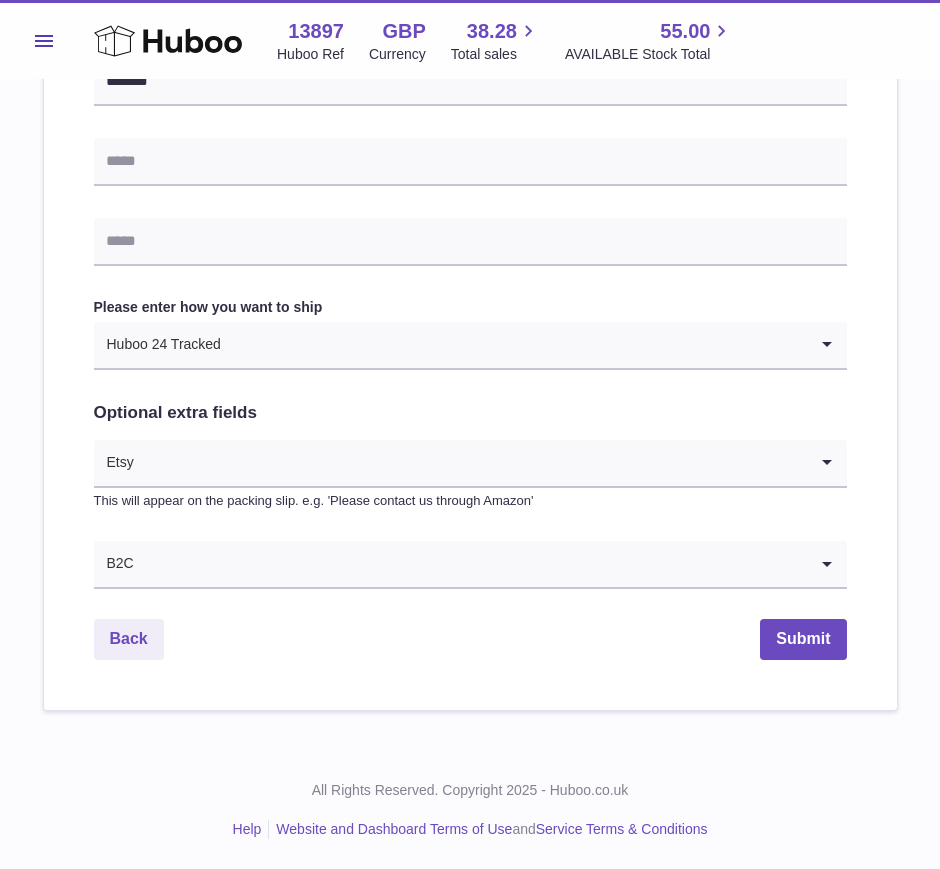 click on "**********" at bounding box center (470, 47) 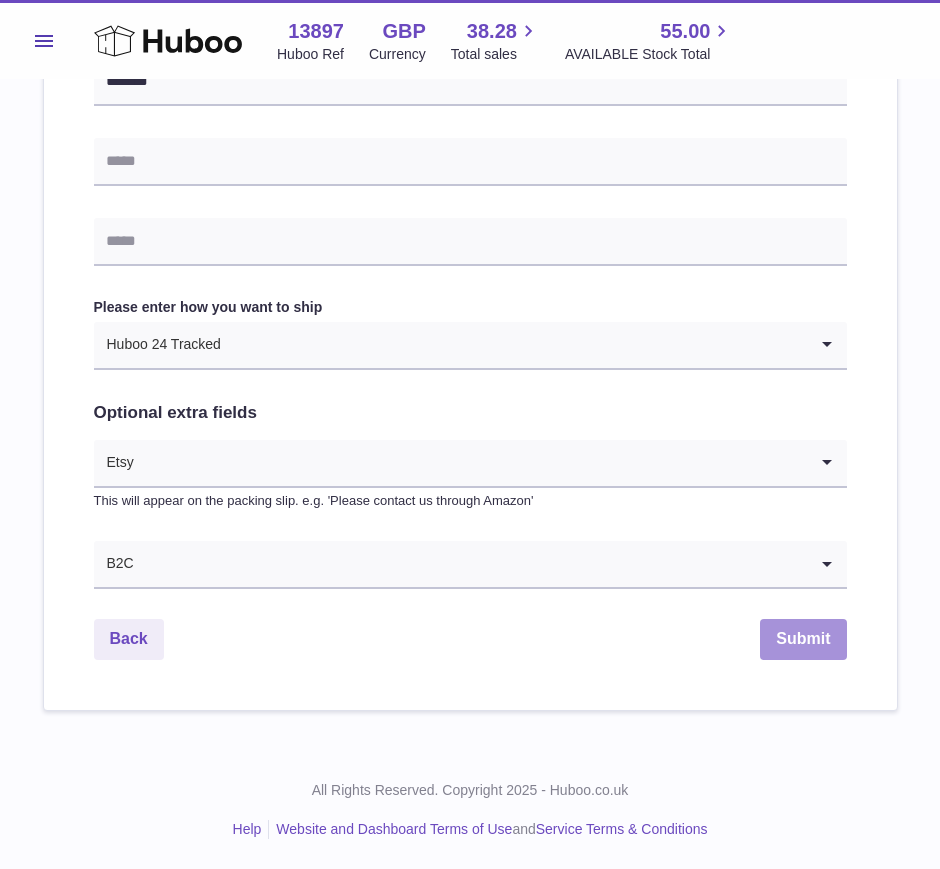click on "Submit" at bounding box center [803, 639] 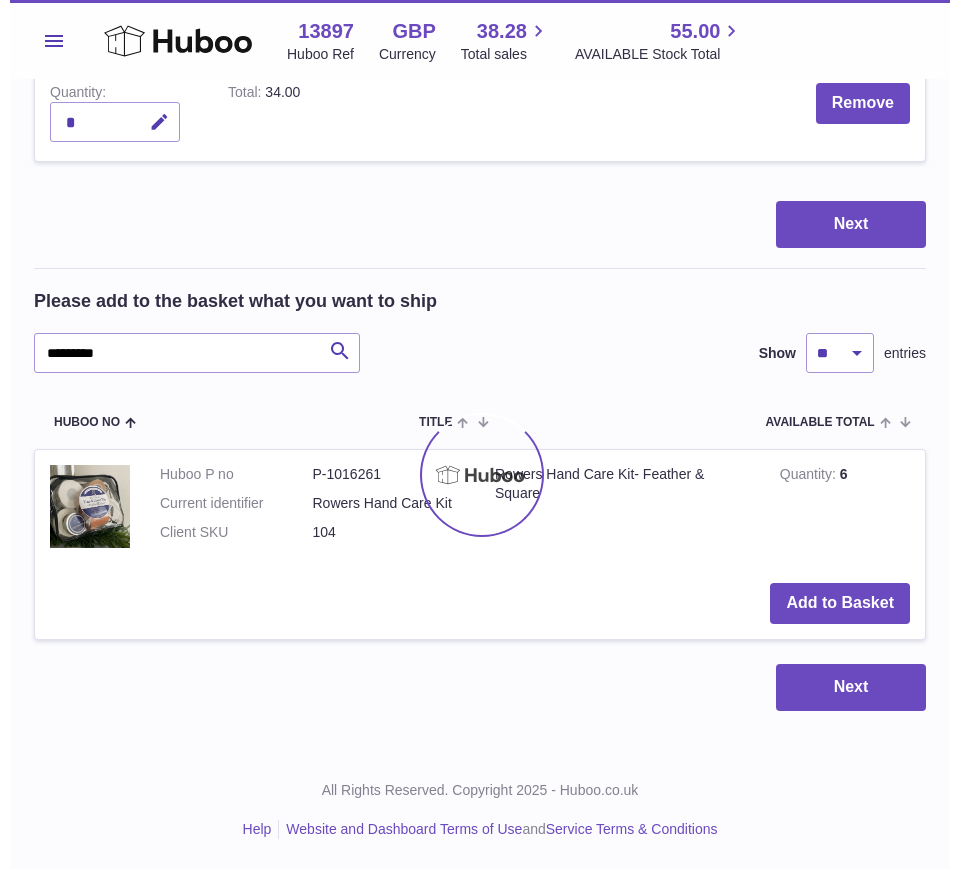 scroll, scrollTop: 0, scrollLeft: 0, axis: both 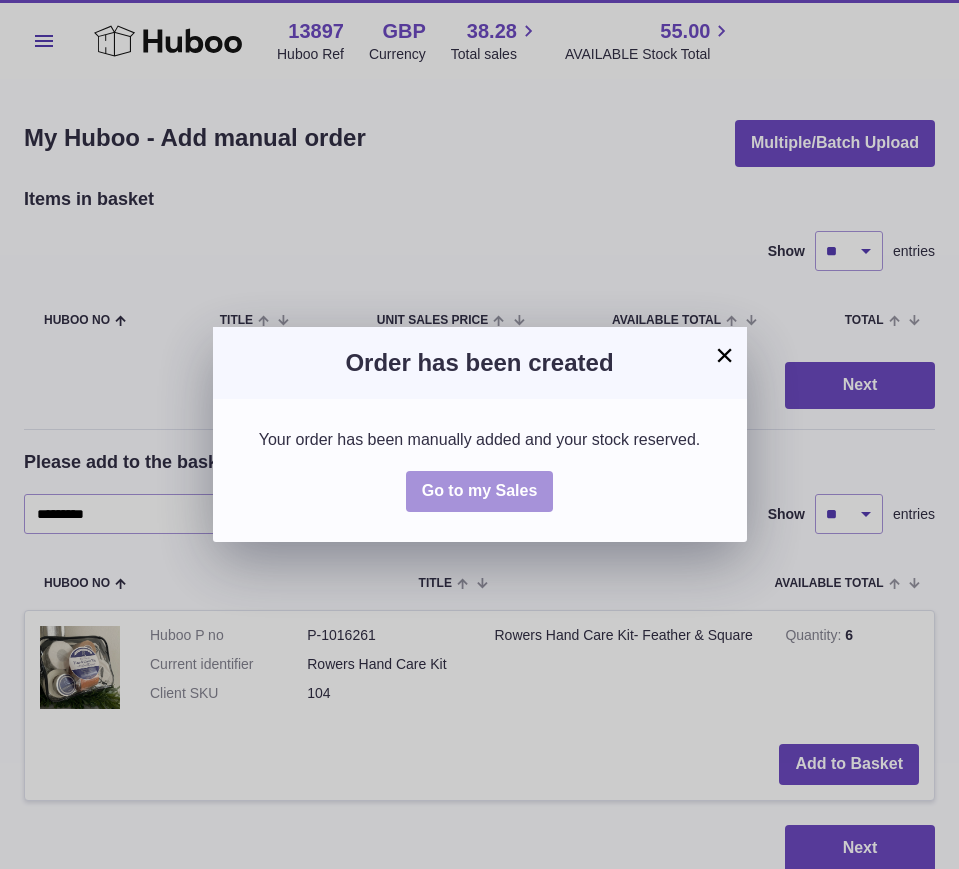 click on "Go to my Sales" at bounding box center [480, 490] 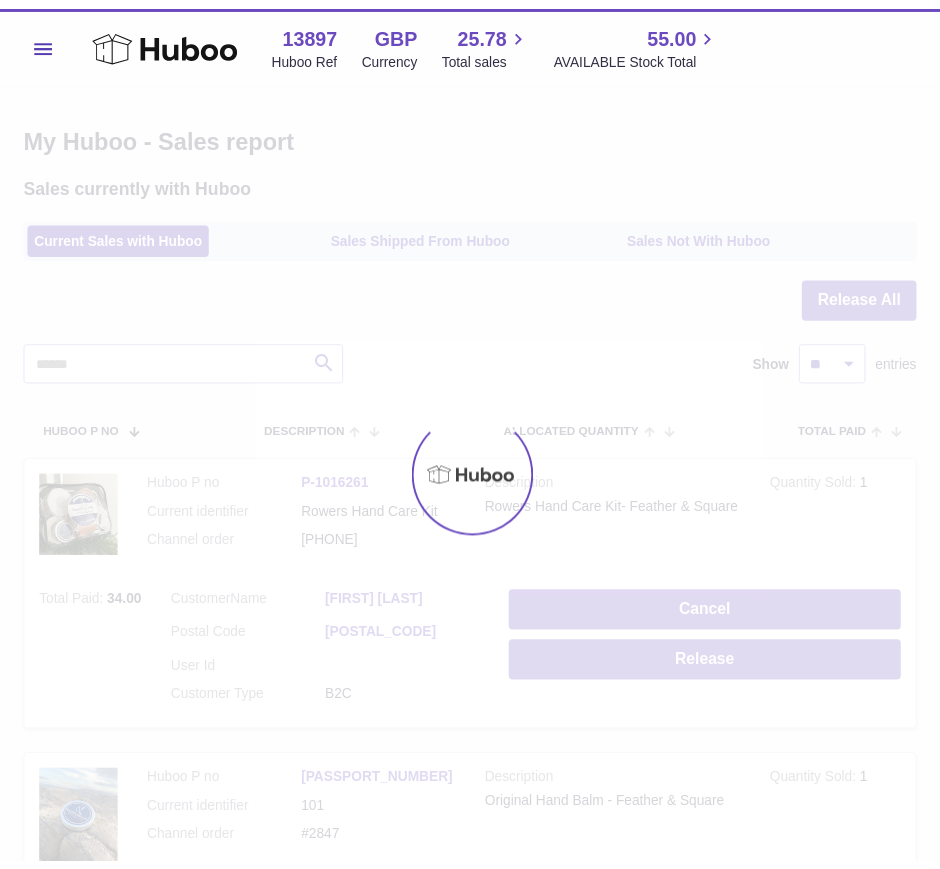 scroll, scrollTop: 0, scrollLeft: 0, axis: both 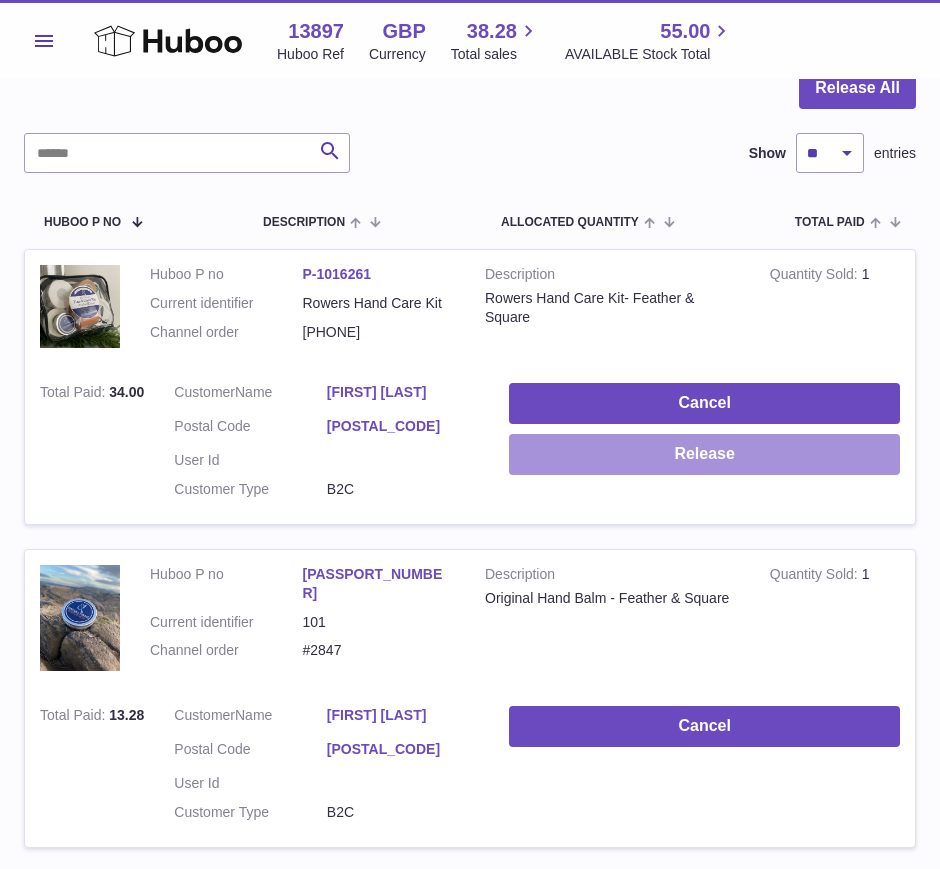 click on "Release" at bounding box center (704, 454) 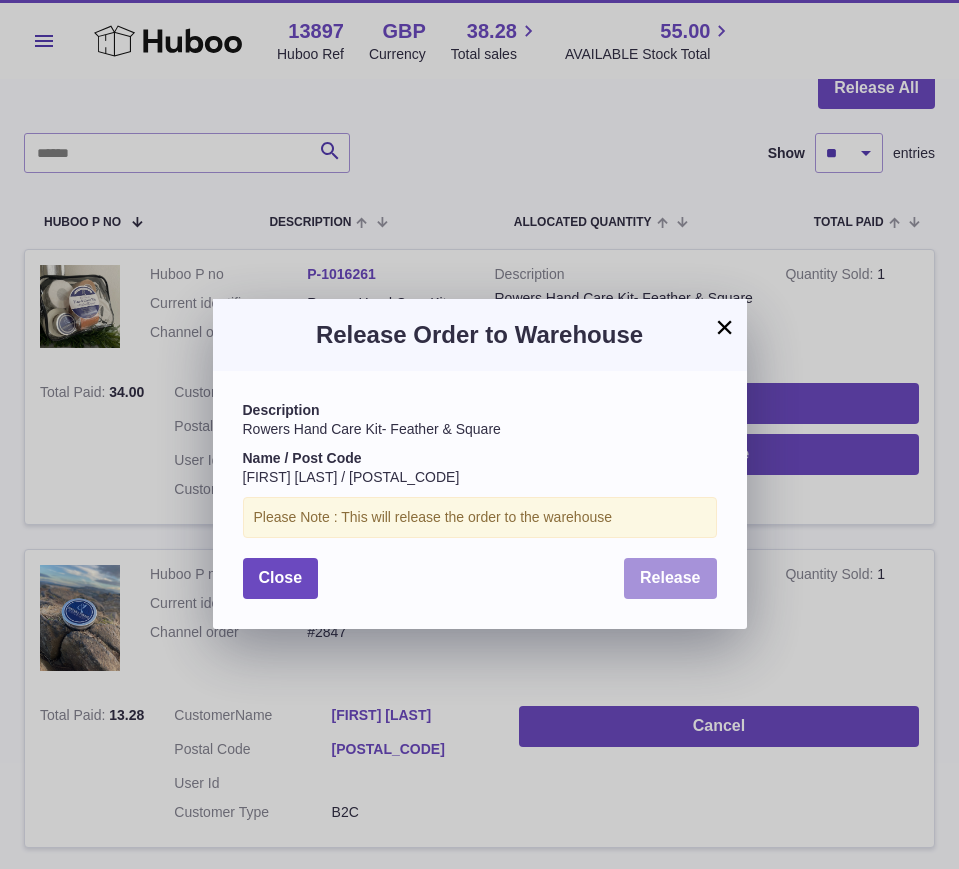 click on "Release" at bounding box center (670, 577) 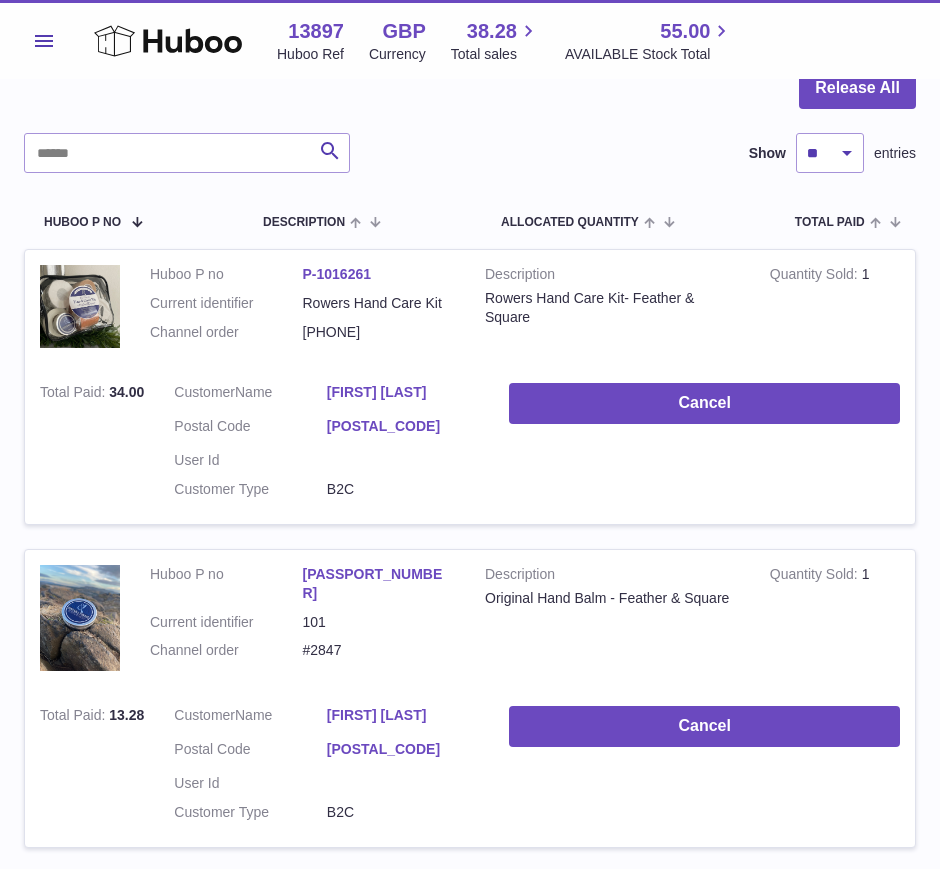 click on "Menu" at bounding box center (44, 41) 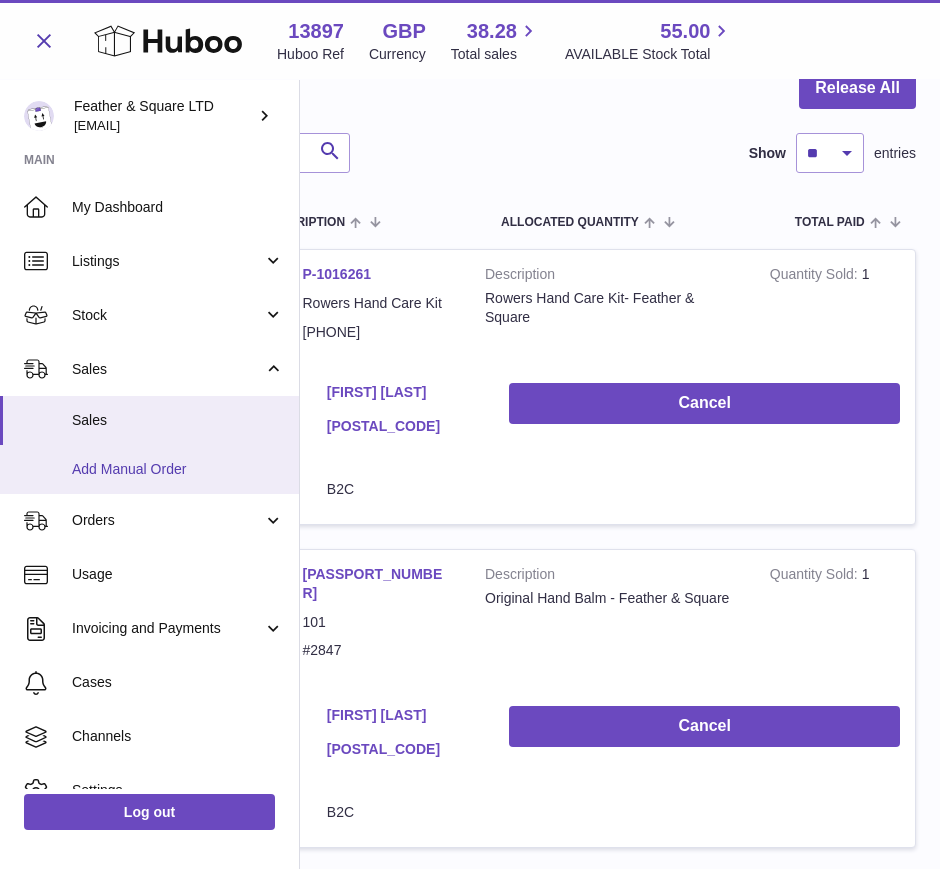 click on "Add Manual Order" at bounding box center [178, 469] 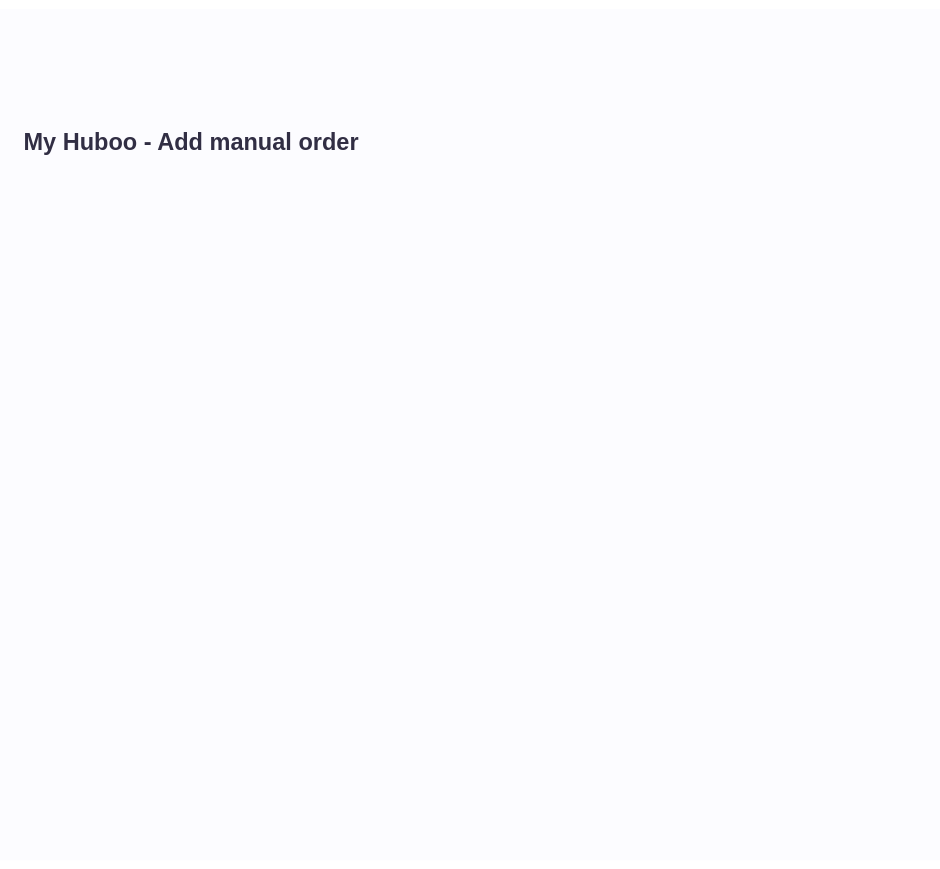 scroll, scrollTop: 0, scrollLeft: 0, axis: both 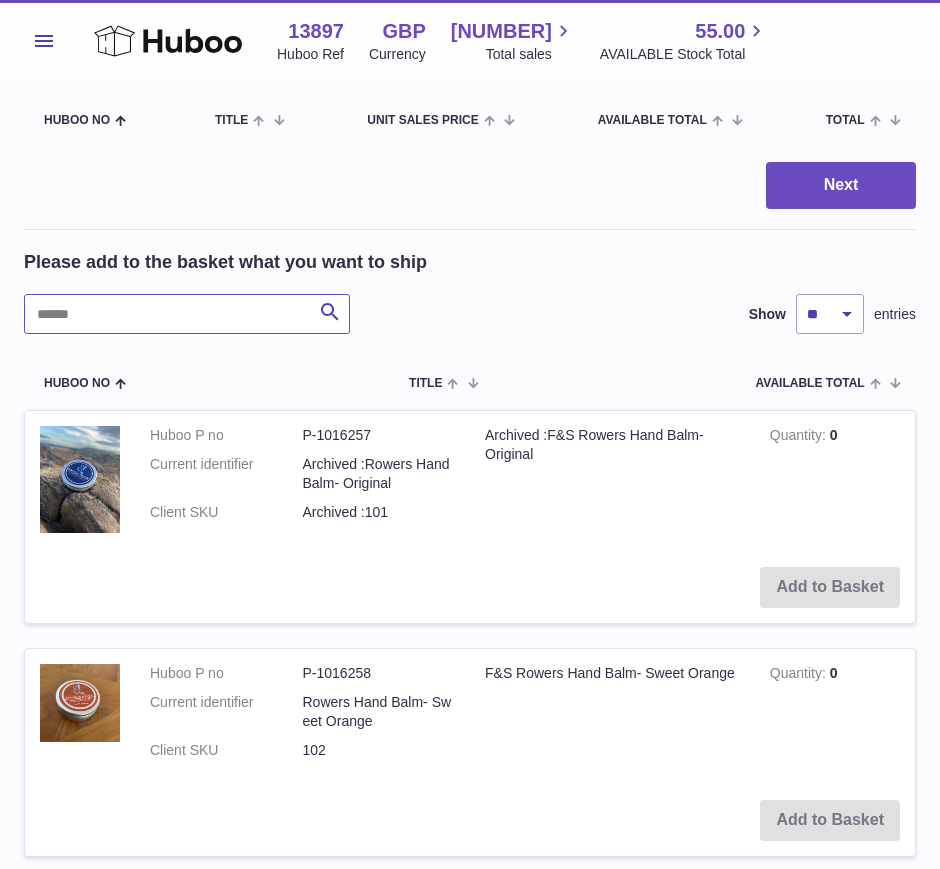 click at bounding box center [187, 314] 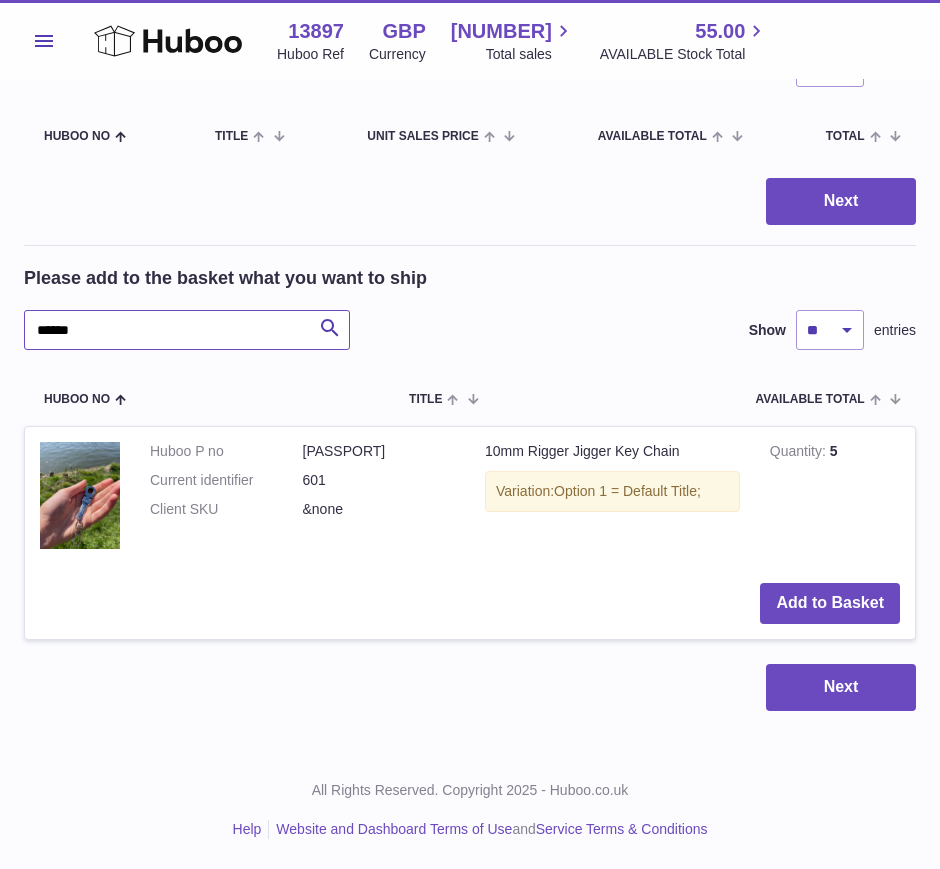scroll, scrollTop: 184, scrollLeft: 0, axis: vertical 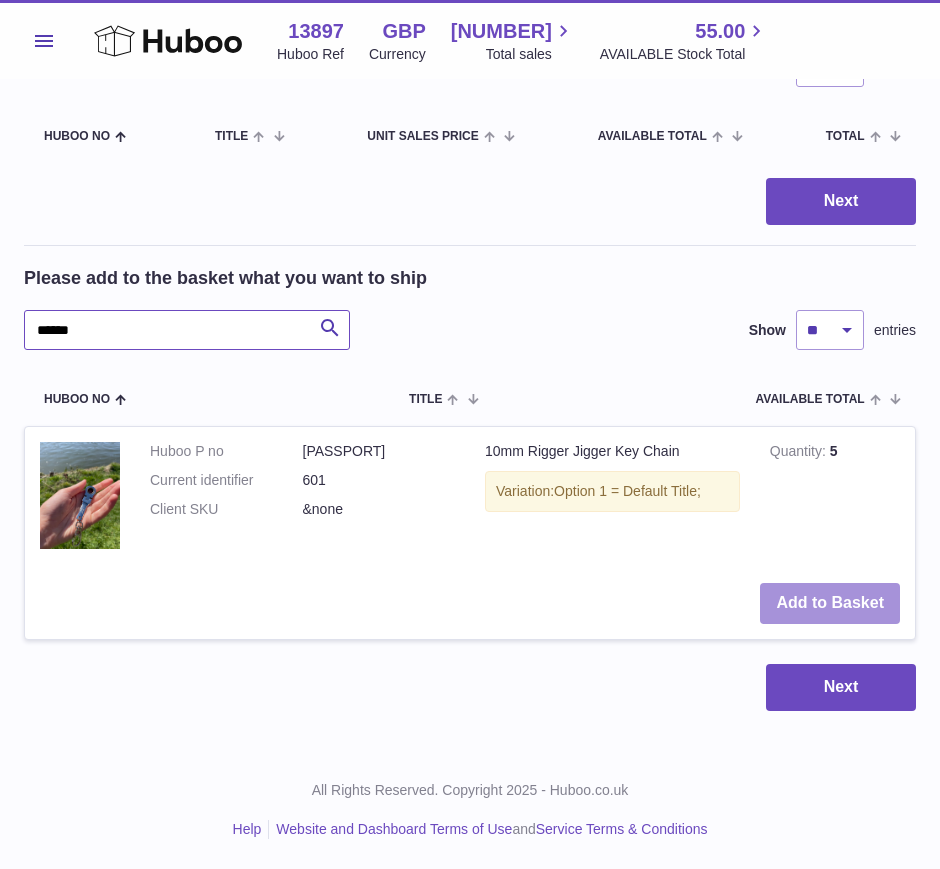 type on "******" 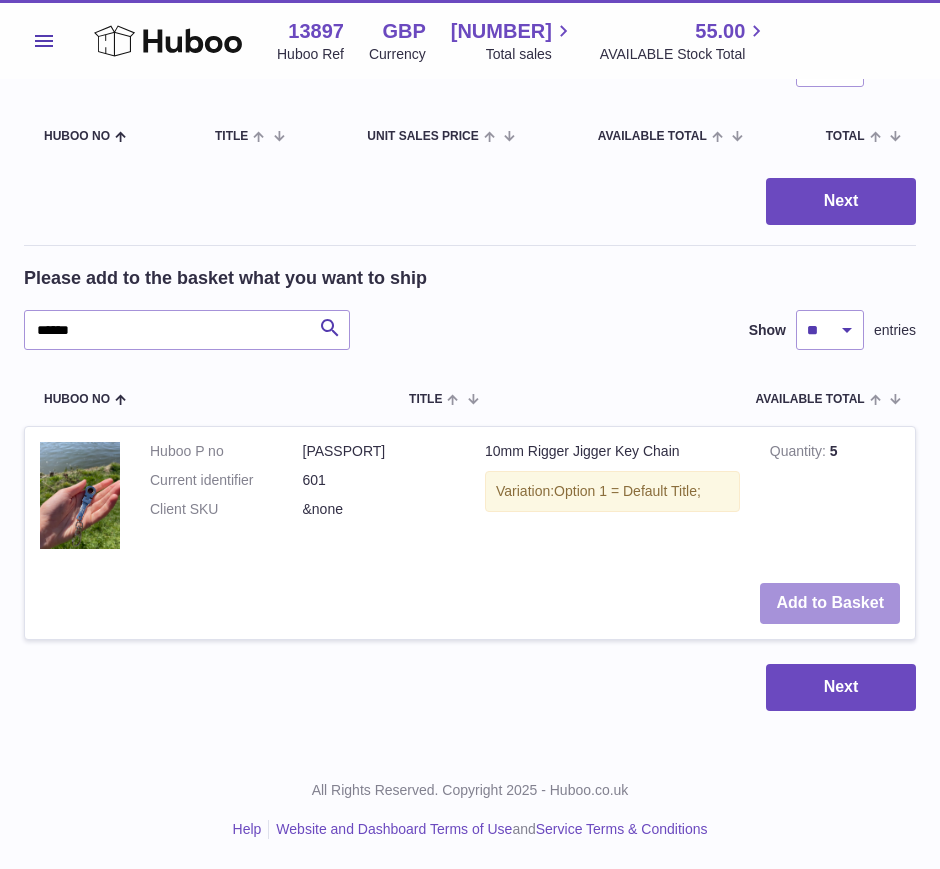 click on "Add to Basket" at bounding box center (830, 603) 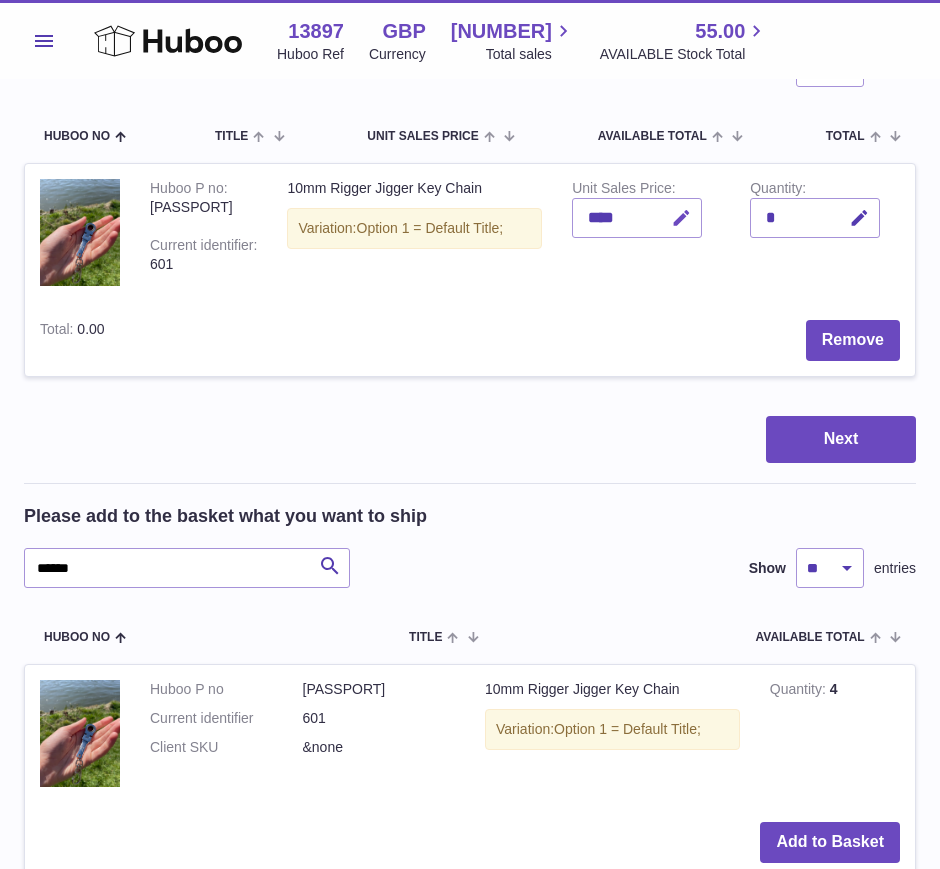 click at bounding box center [681, 218] 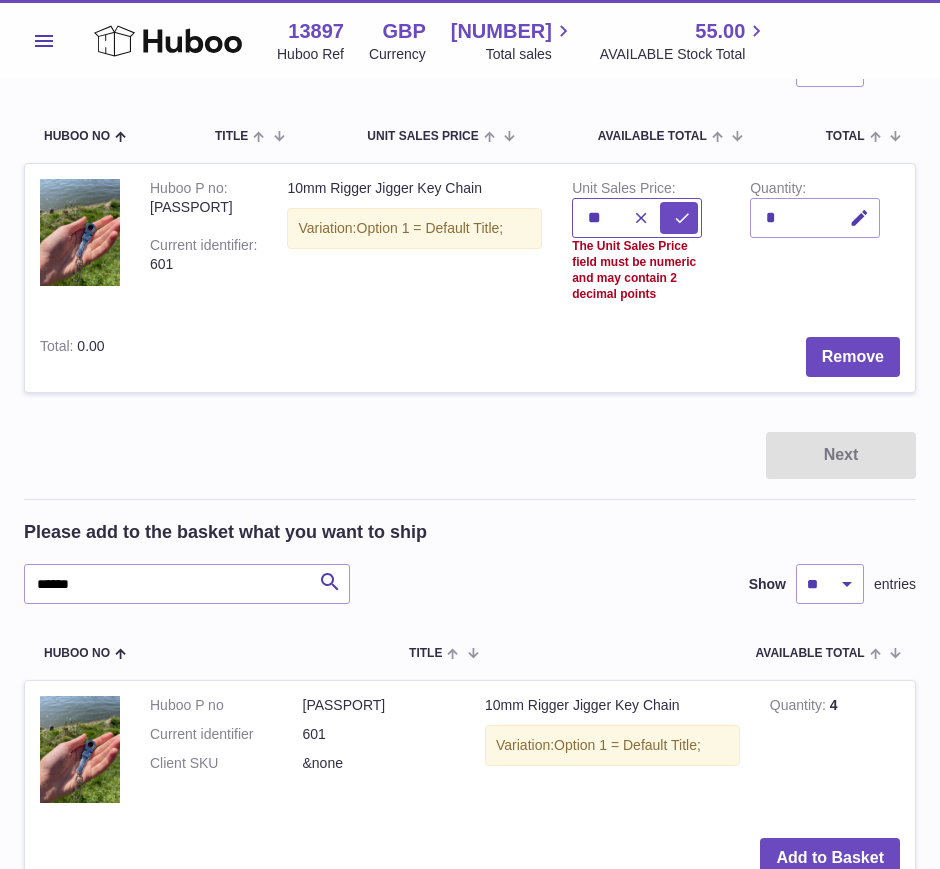 type on "*" 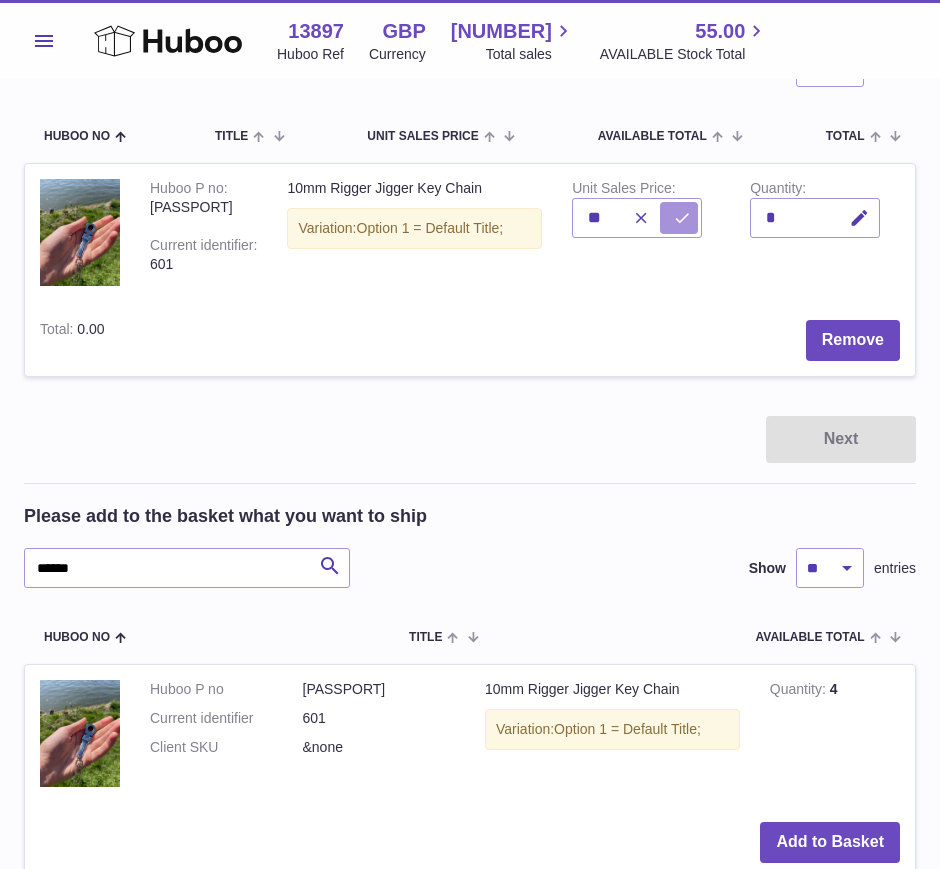 click at bounding box center (682, 218) 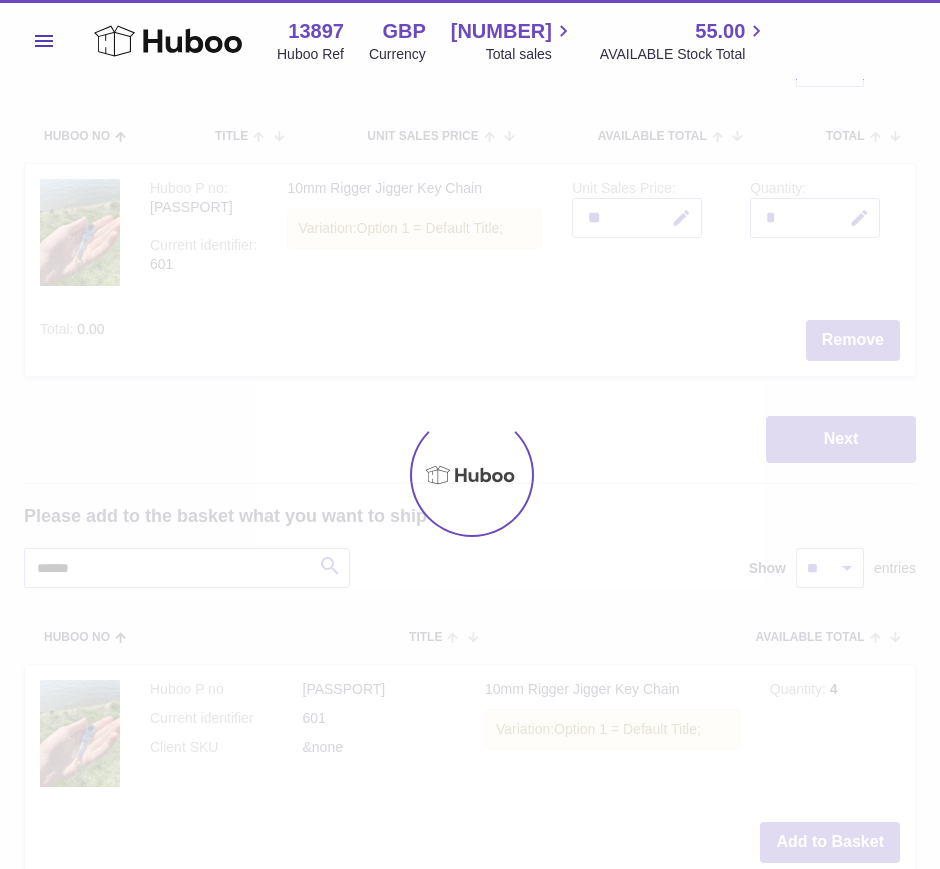 type on "*****" 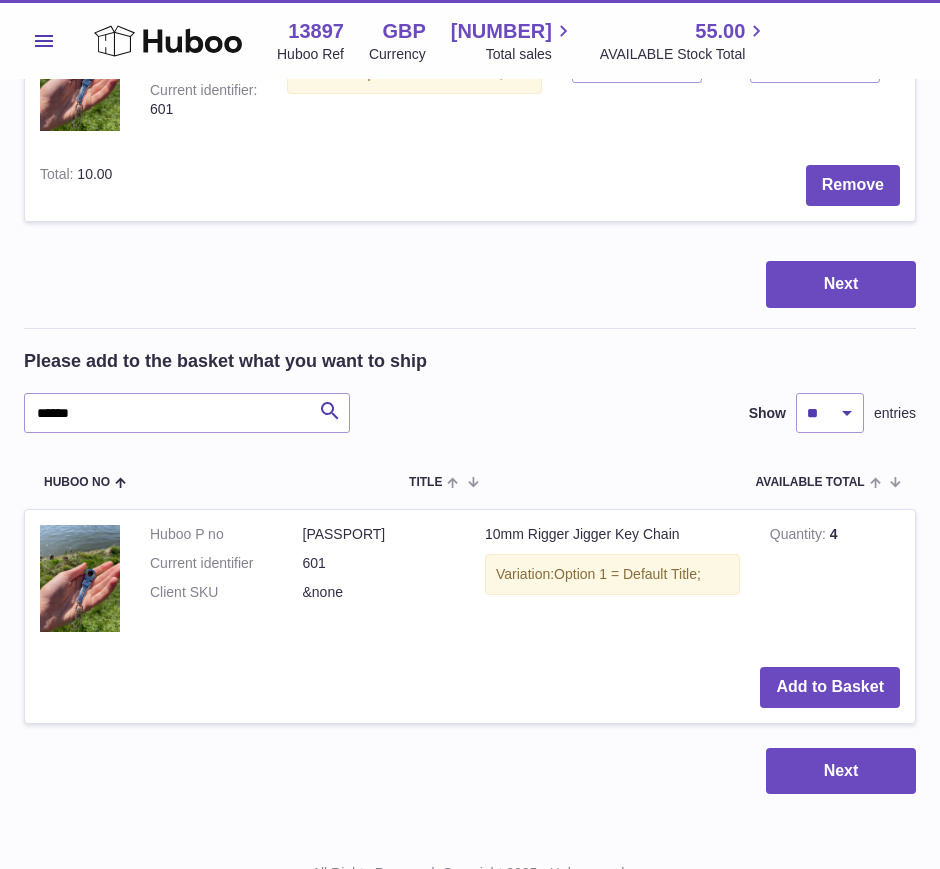scroll, scrollTop: 83, scrollLeft: 0, axis: vertical 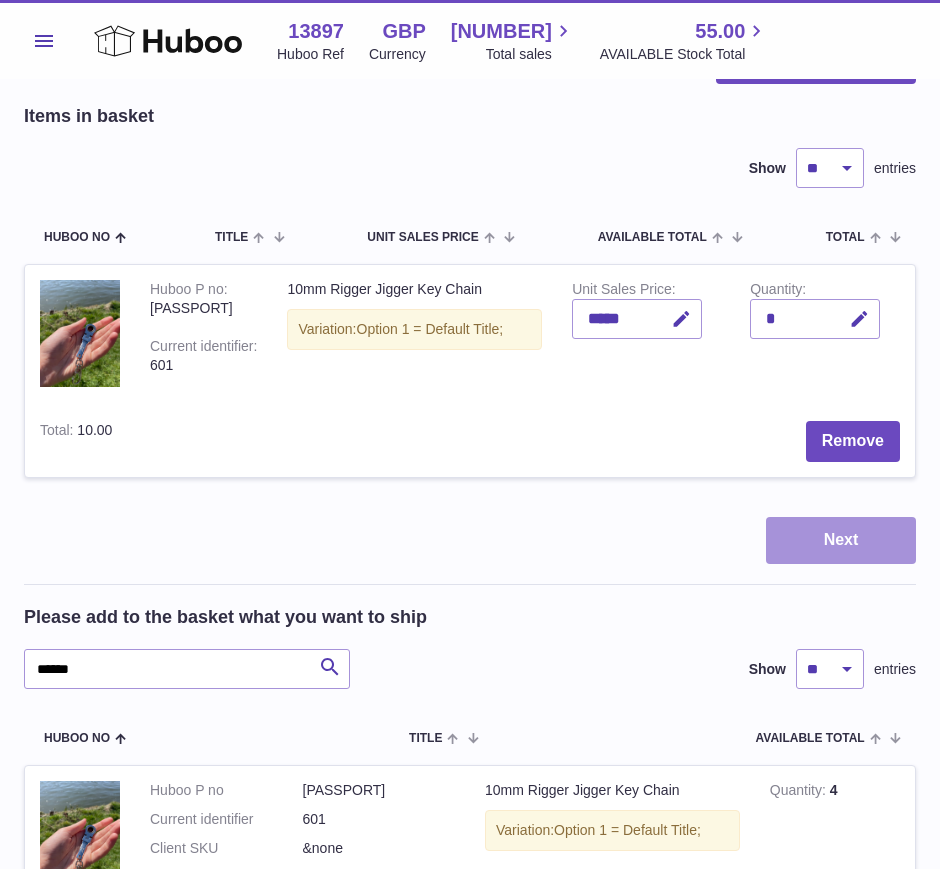 click on "Next" at bounding box center (841, 540) 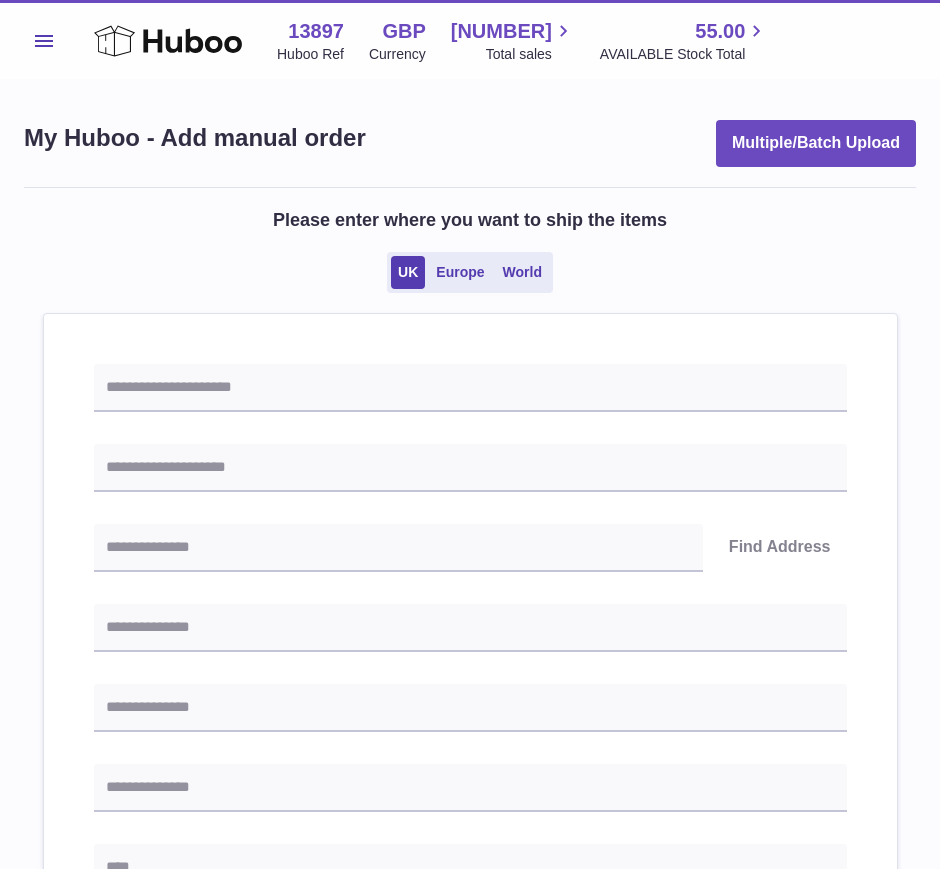 scroll, scrollTop: 34, scrollLeft: 0, axis: vertical 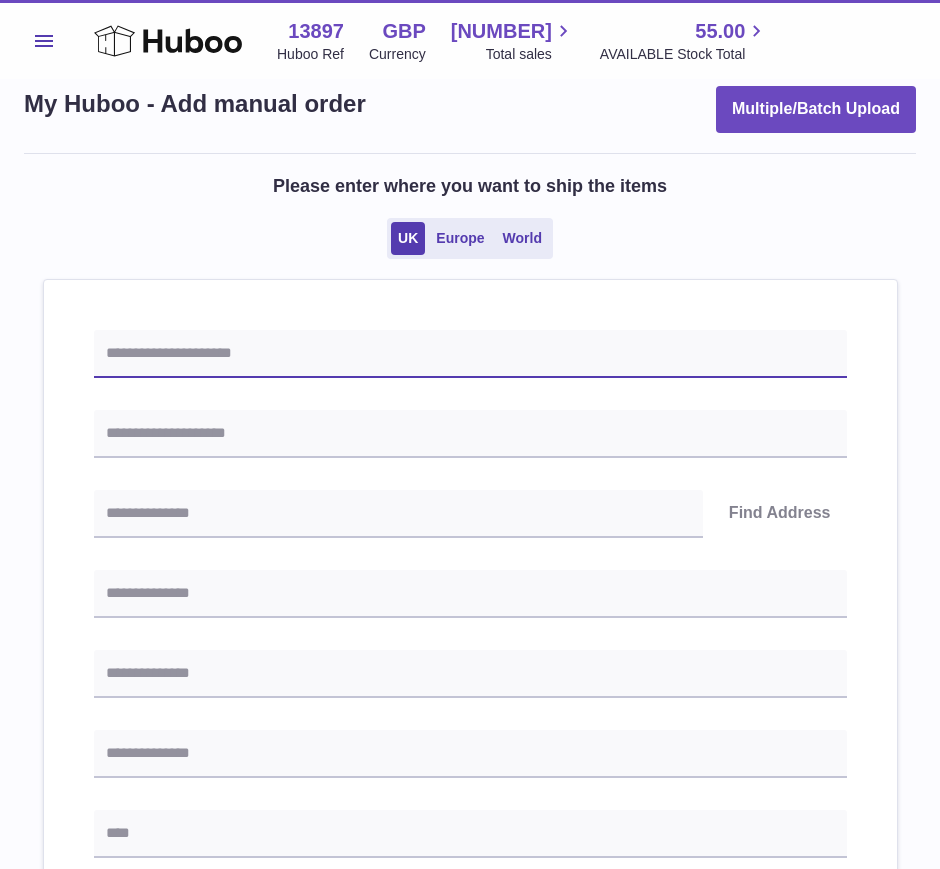 click at bounding box center [470, 354] 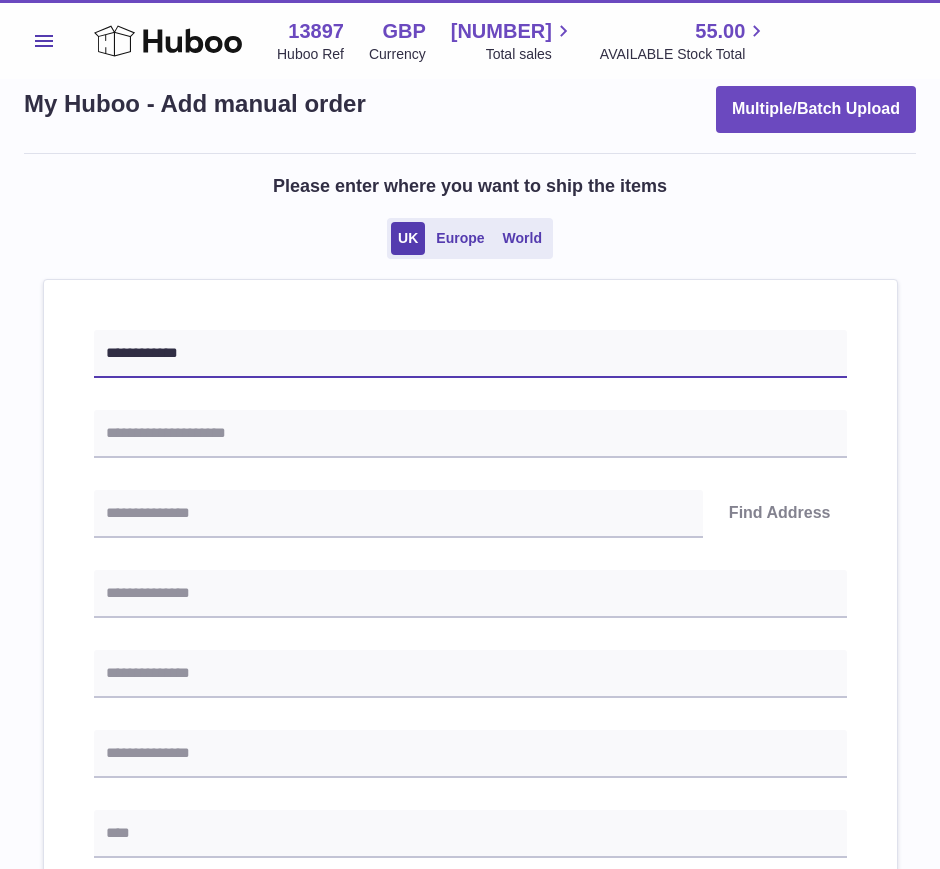 type on "**********" 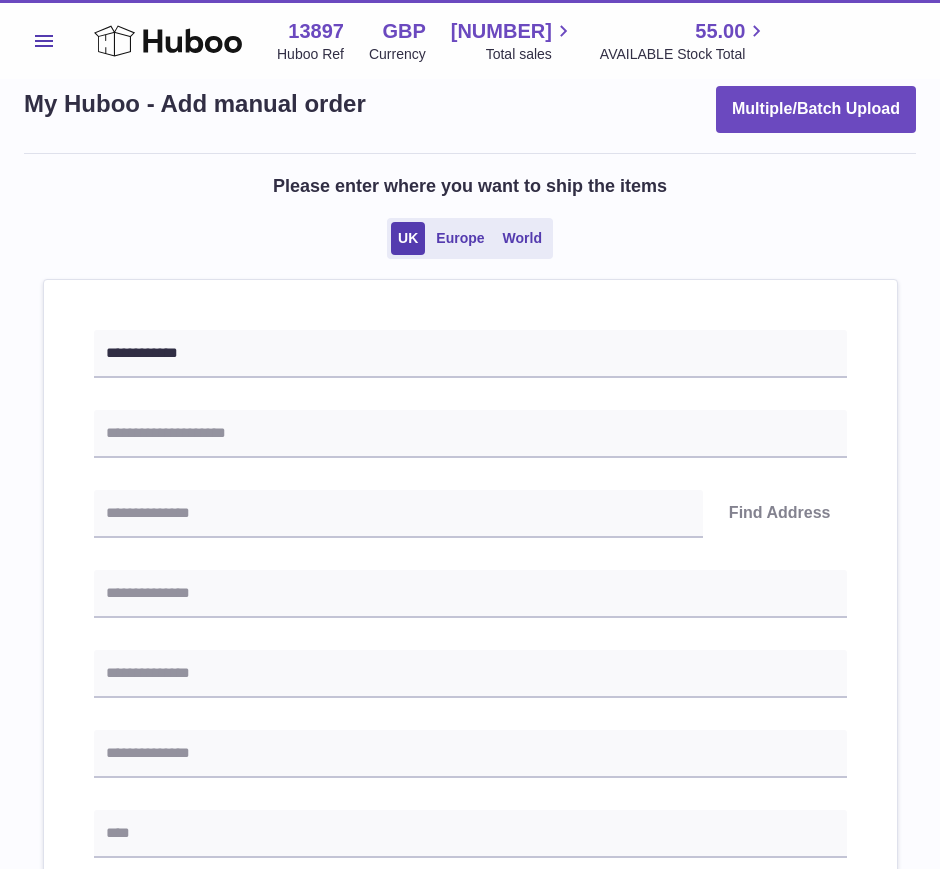 click on "**********" at bounding box center (470, 875) 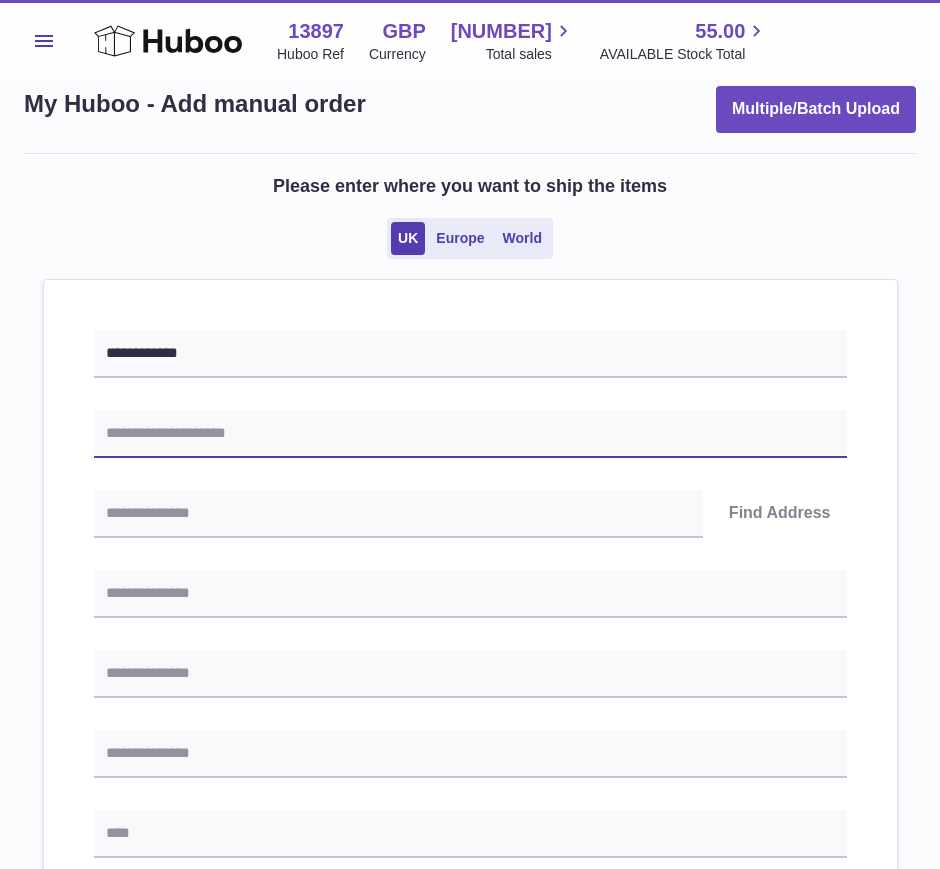 click at bounding box center [470, 434] 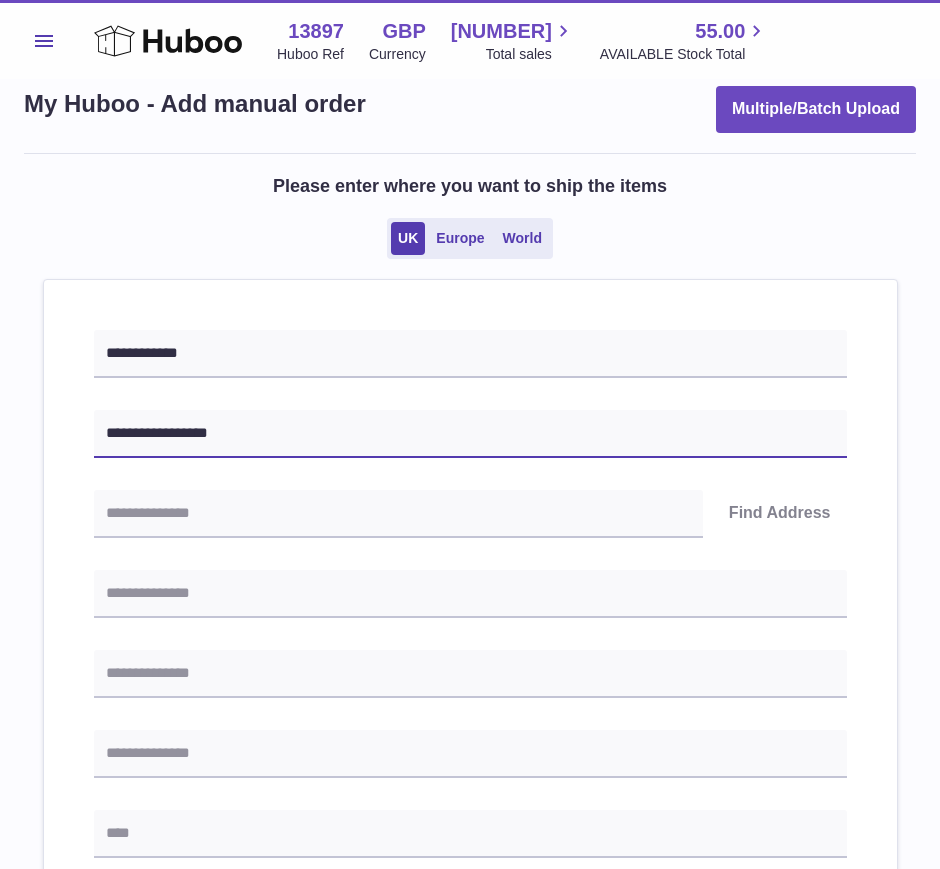 type on "**********" 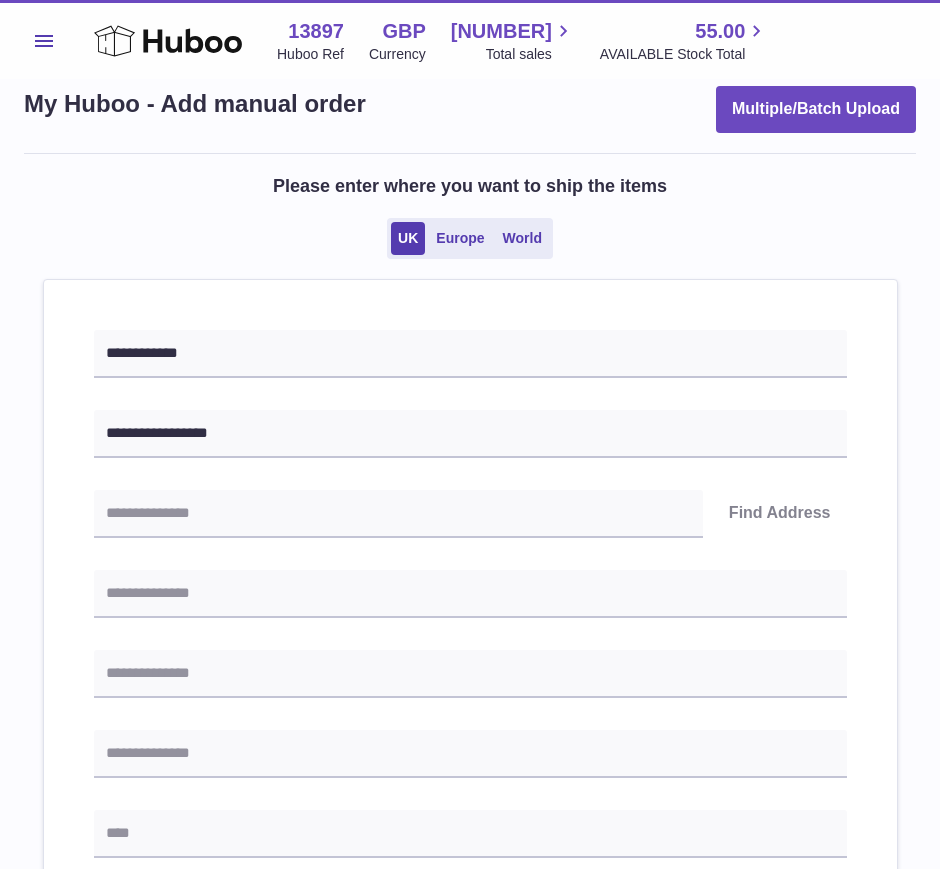 click on "**********" at bounding box center [470, 875] 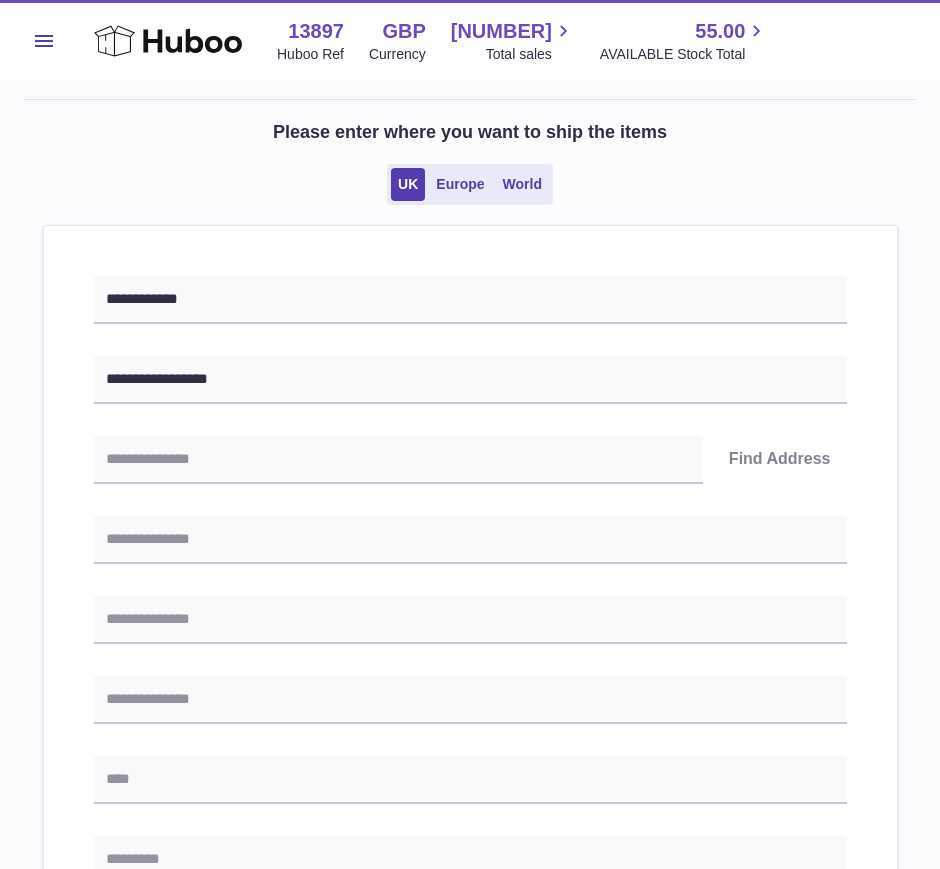 scroll, scrollTop: 89, scrollLeft: 0, axis: vertical 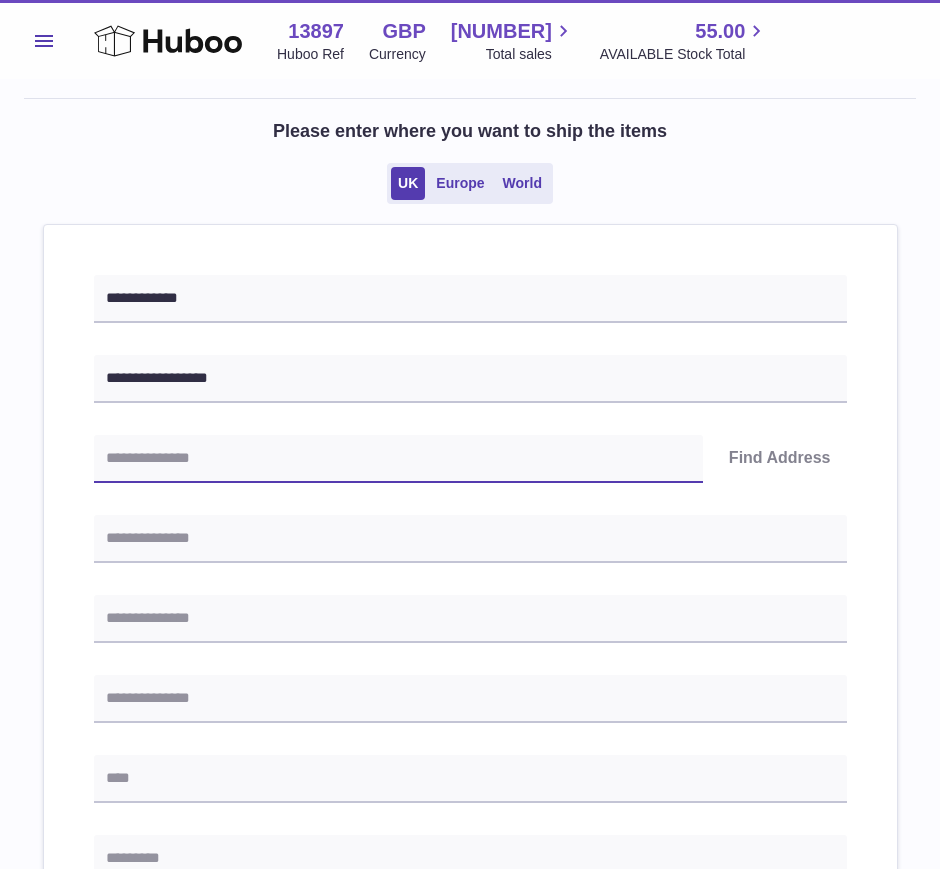 click at bounding box center [398, 459] 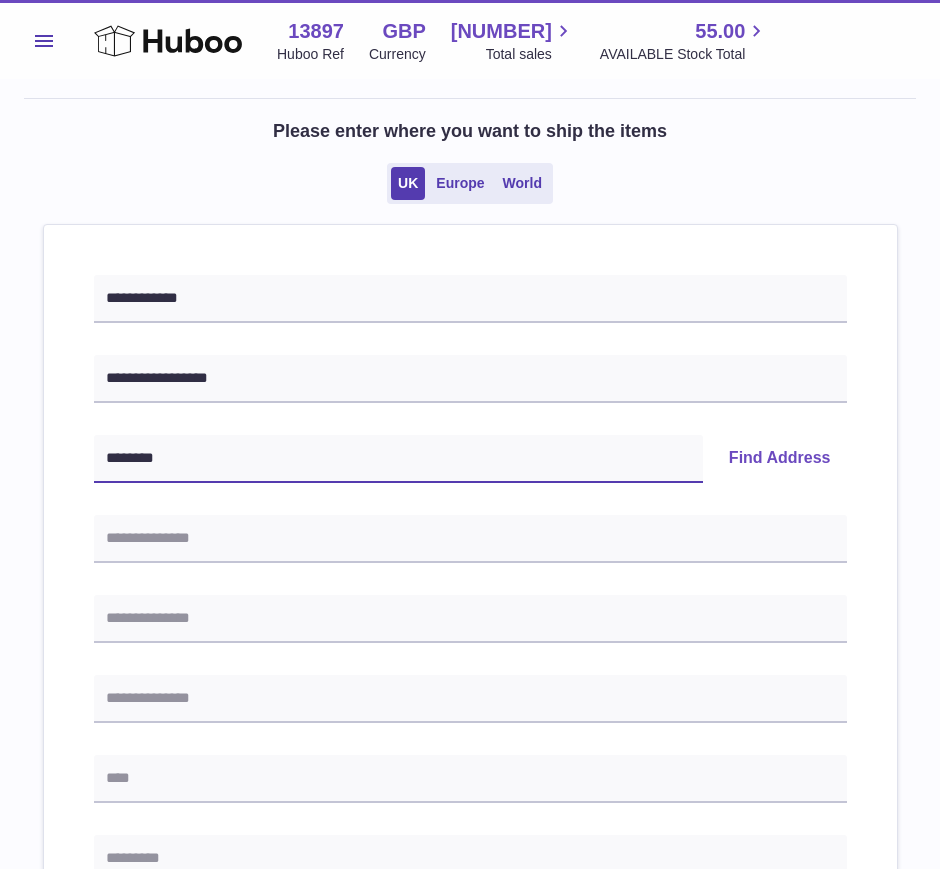 type on "********" 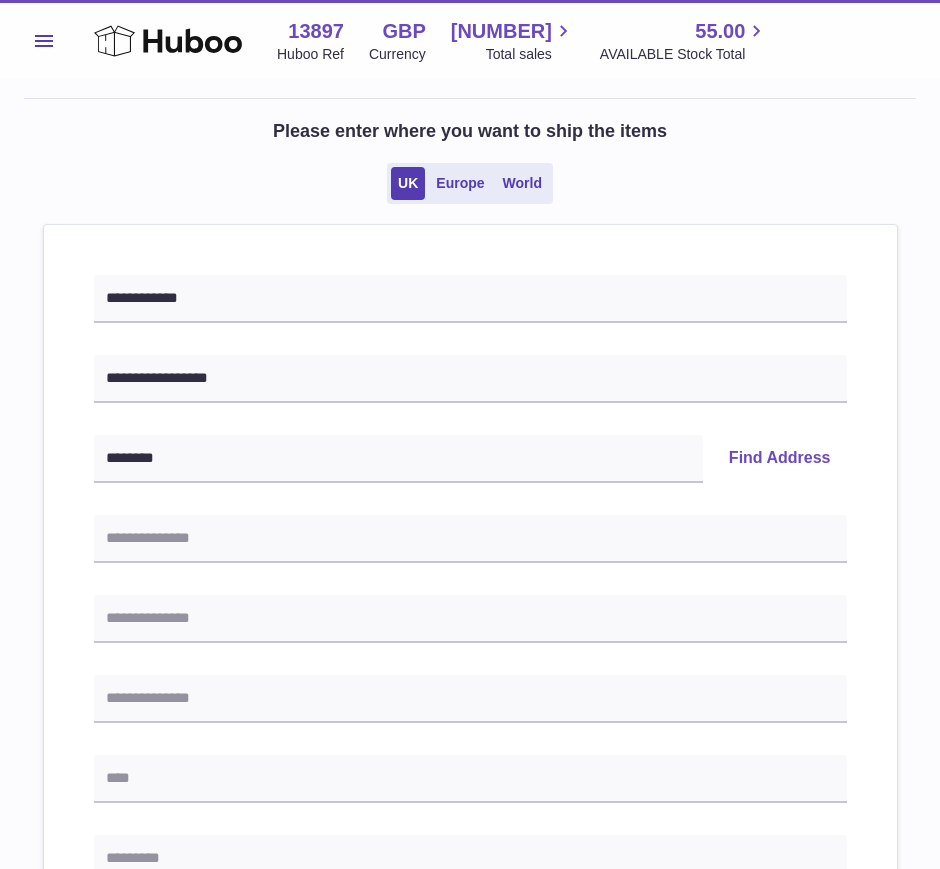 click on "Find Address" at bounding box center [780, 459] 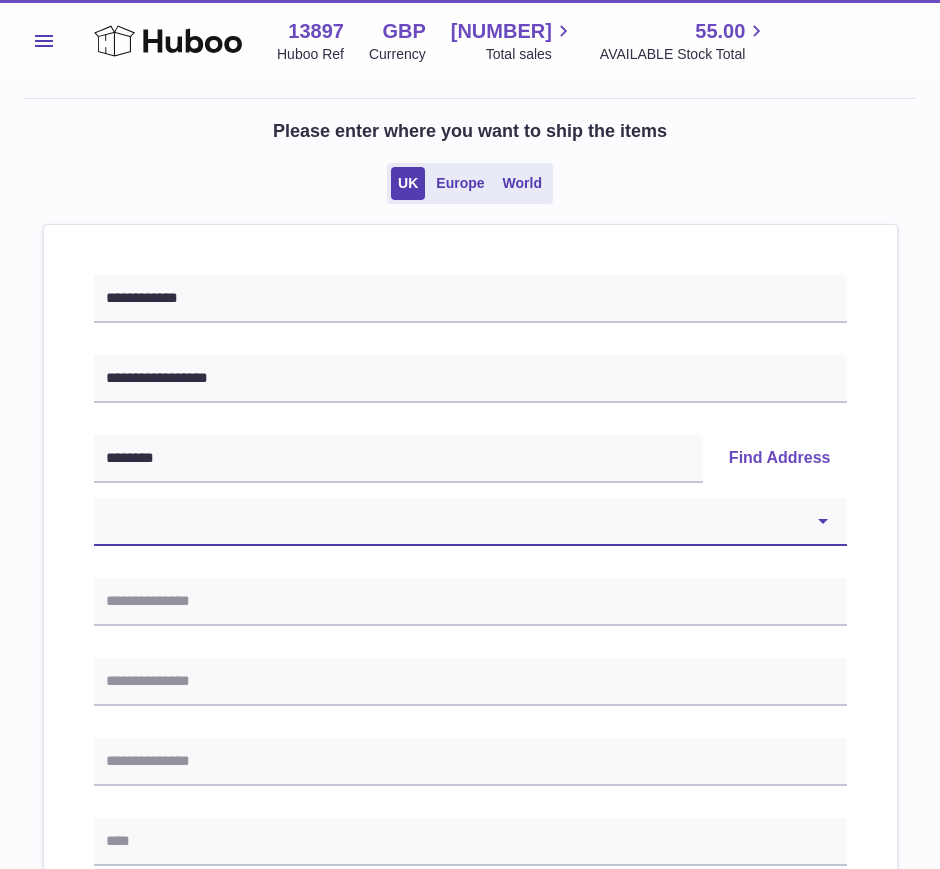 click on "**********" at bounding box center [470, 522] 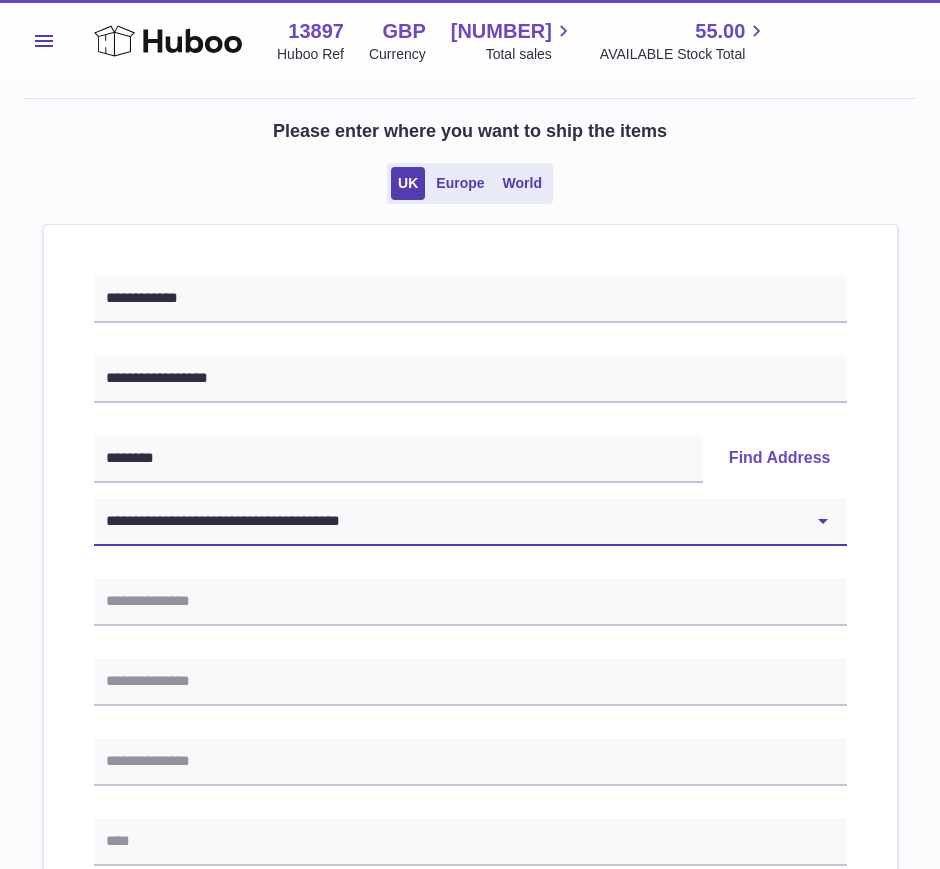 click on "**********" at bounding box center (470, 522) 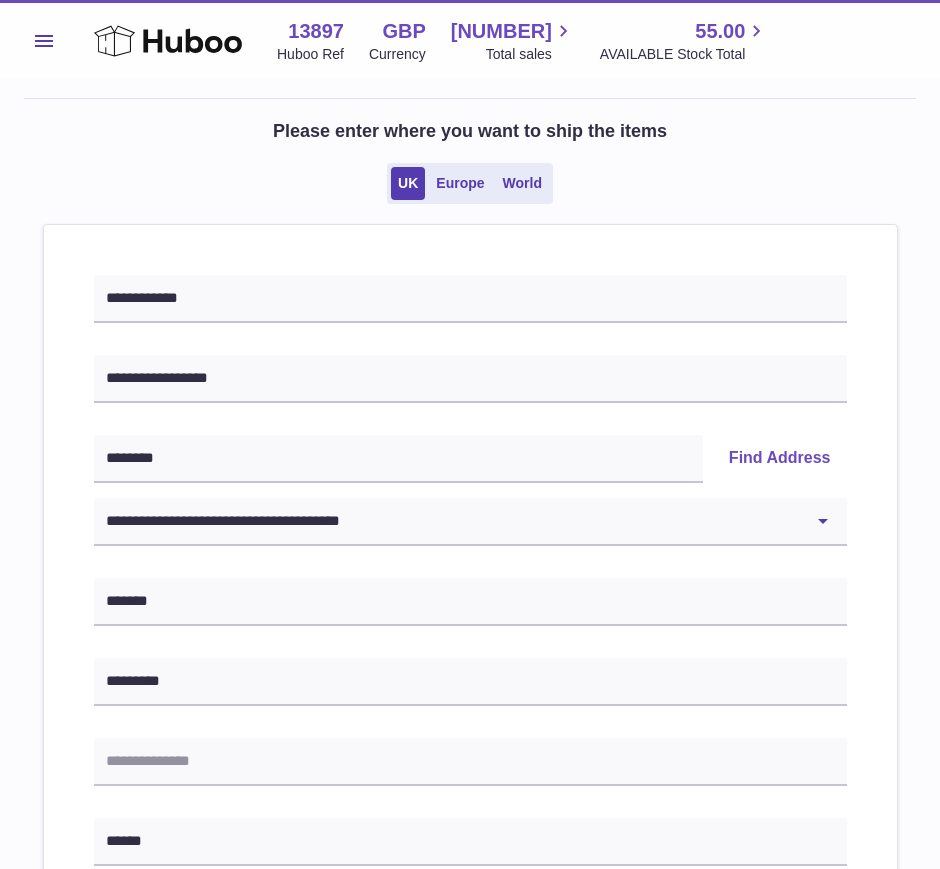 click on "**********" at bounding box center (470, 887) 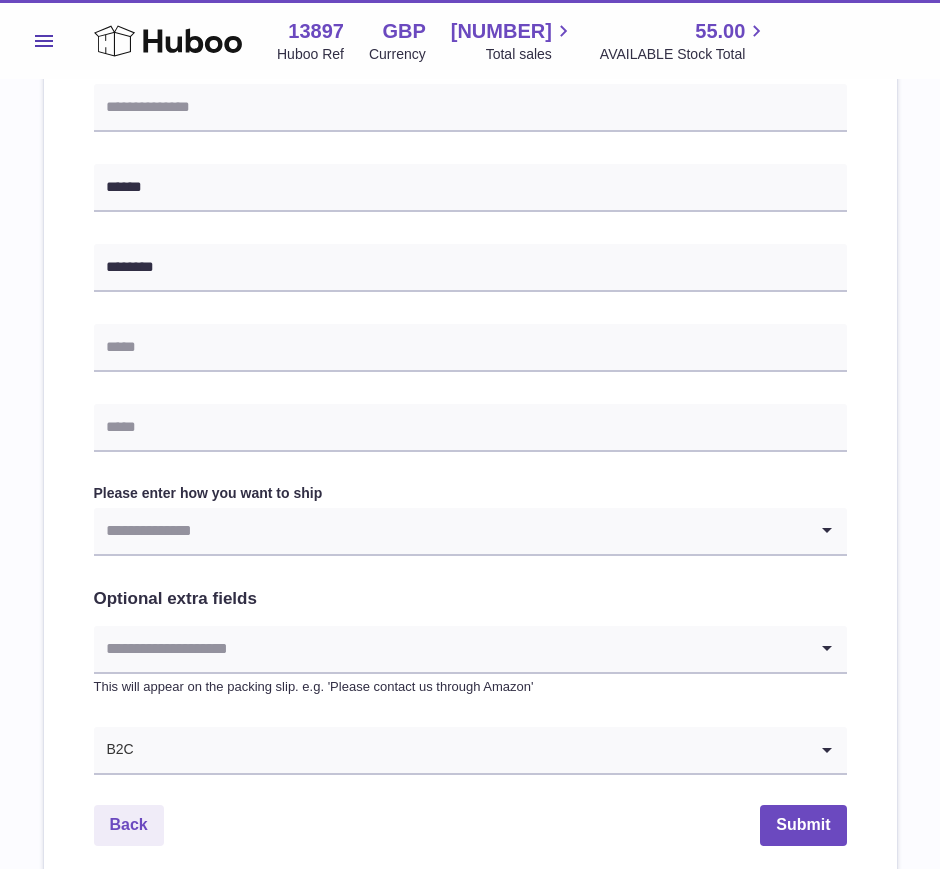 scroll, scrollTop: 750, scrollLeft: 0, axis: vertical 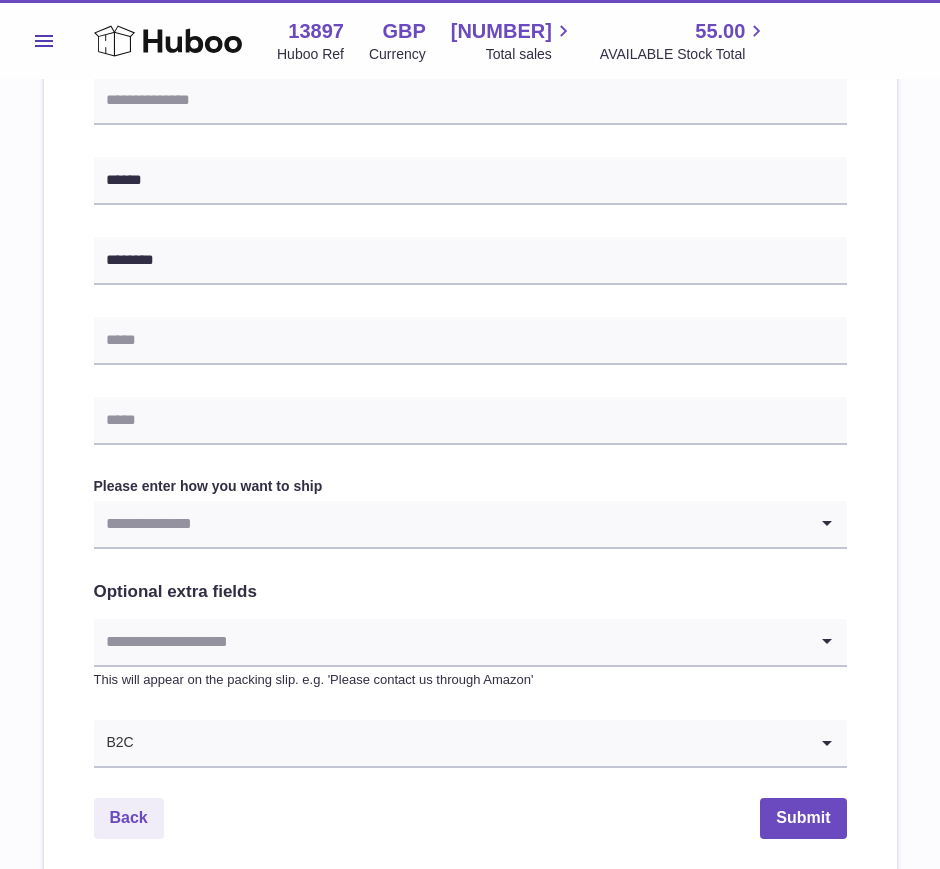 click at bounding box center [450, 524] 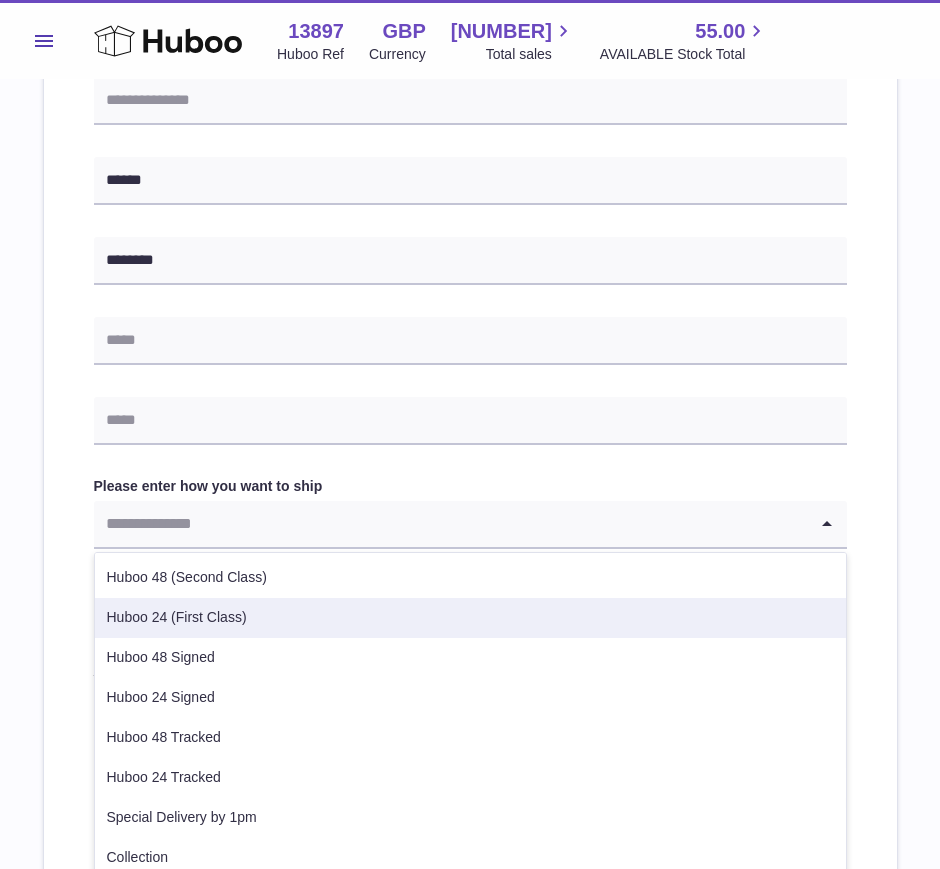 click on "Huboo 24 (First Class)" at bounding box center [470, 618] 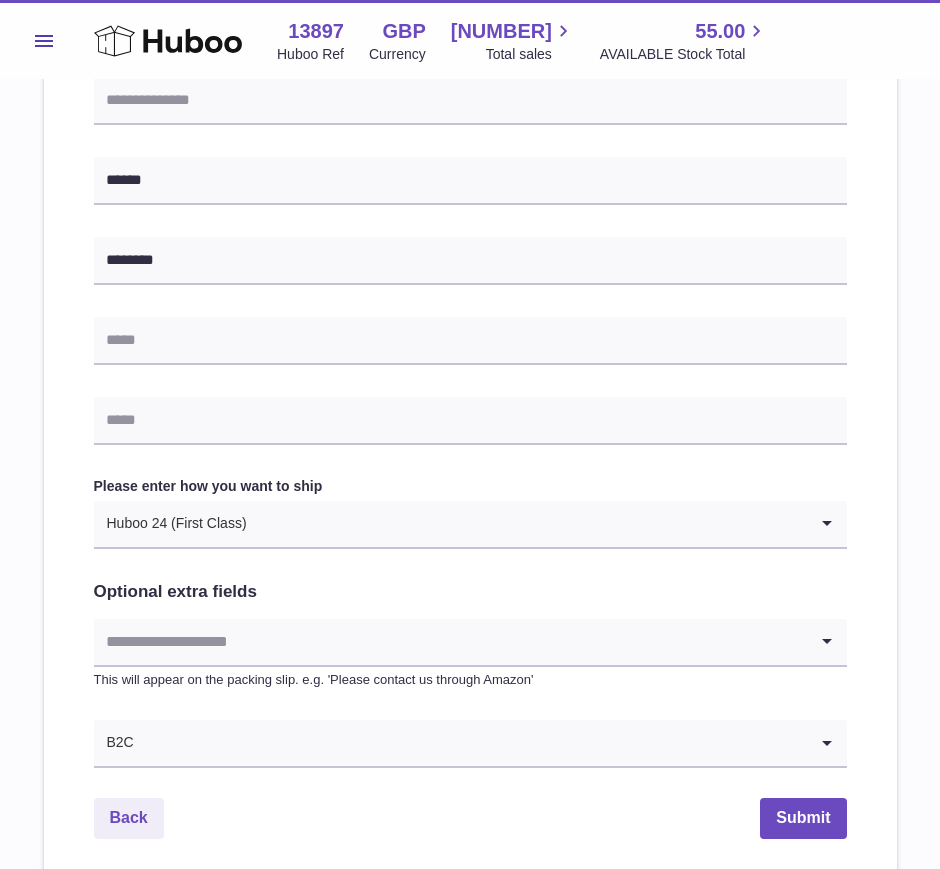 click at bounding box center (450, 642) 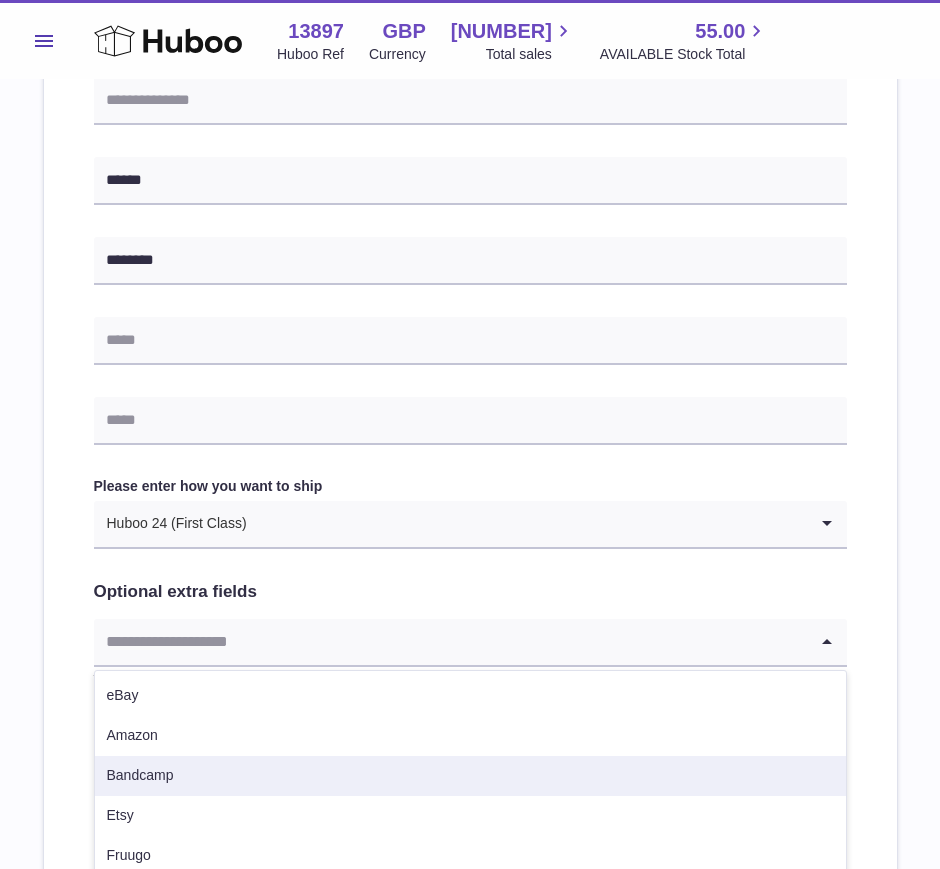 scroll, scrollTop: 785, scrollLeft: 0, axis: vertical 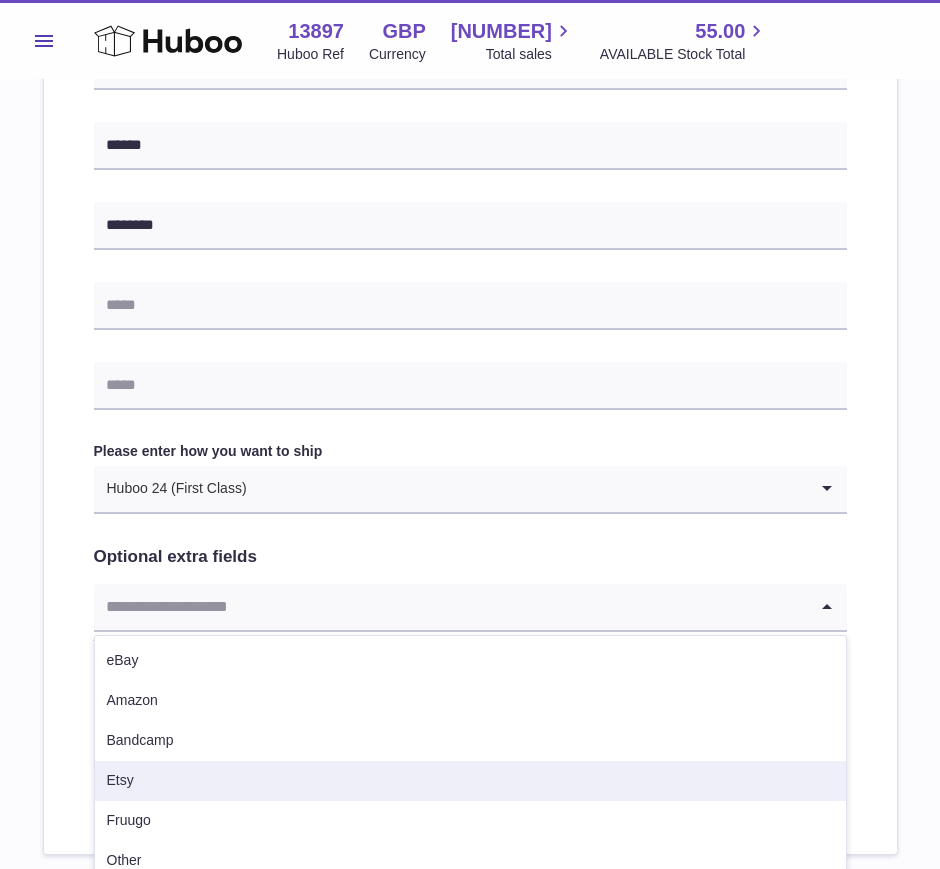 click on "Etsy" at bounding box center (470, 781) 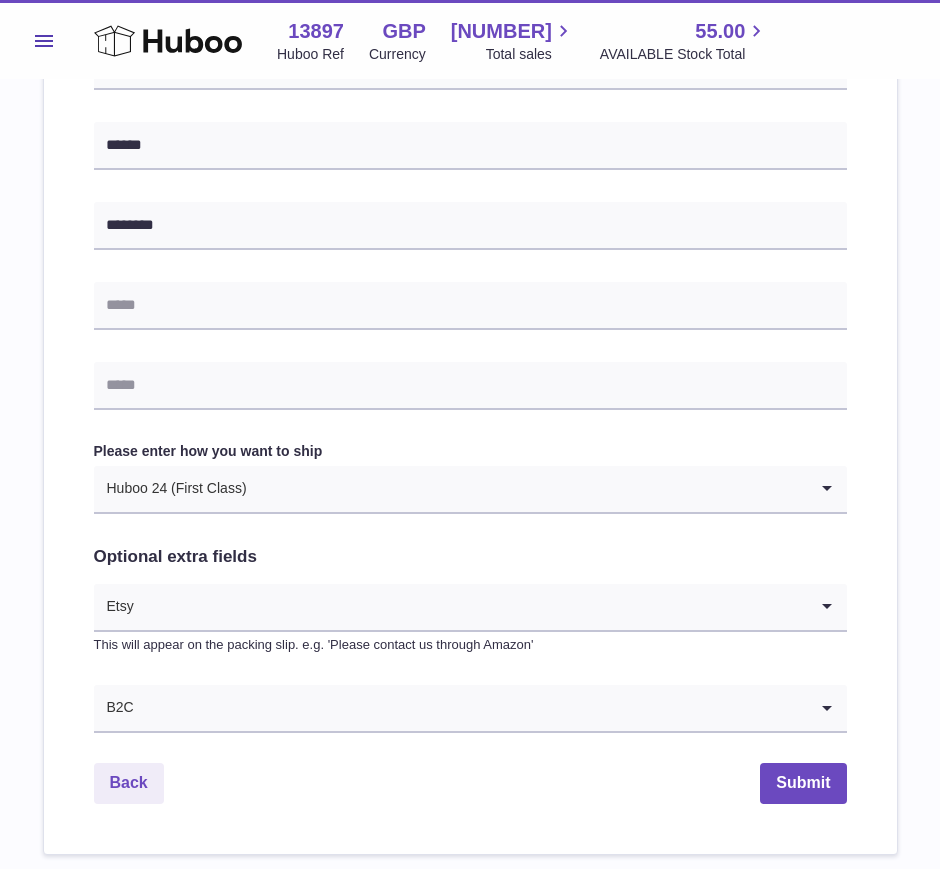 click on "**********" at bounding box center [470, 156] 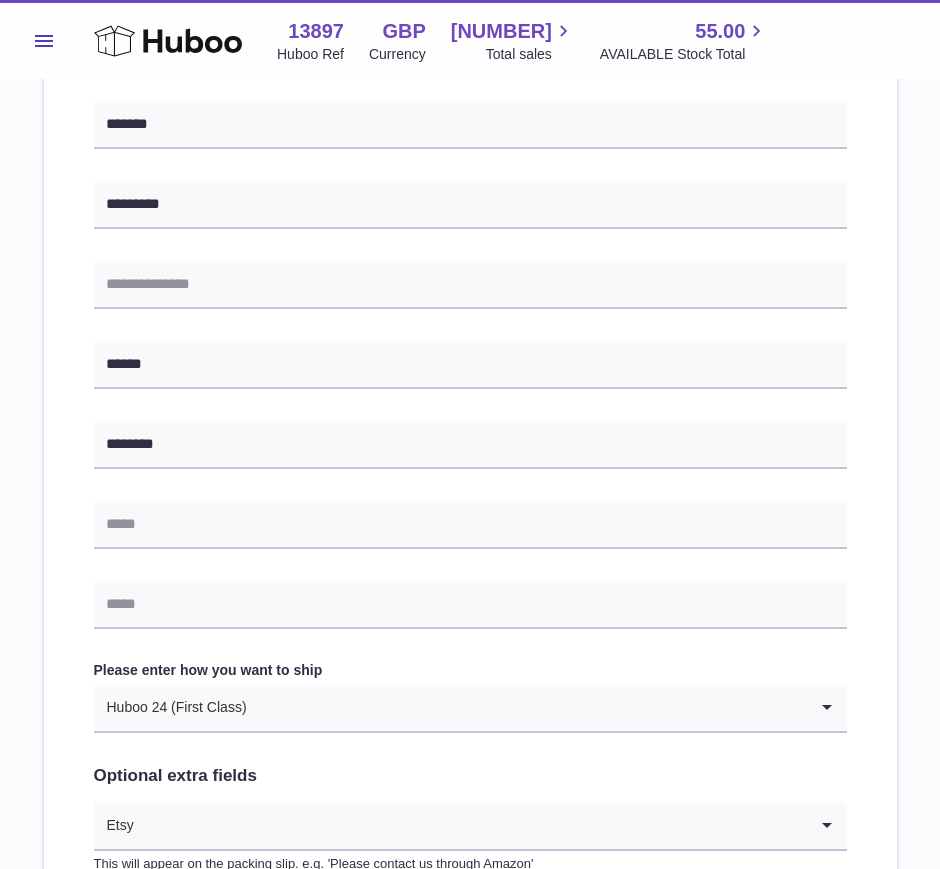 scroll, scrollTop: 929, scrollLeft: 0, axis: vertical 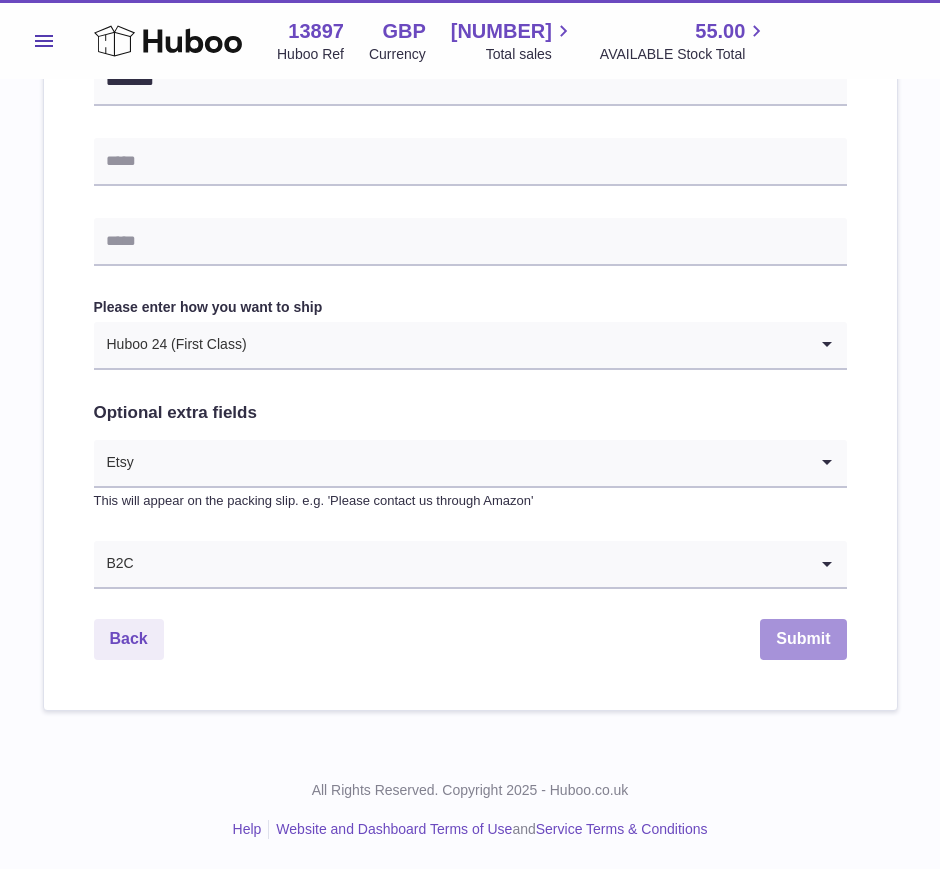 click on "Submit" at bounding box center [803, 639] 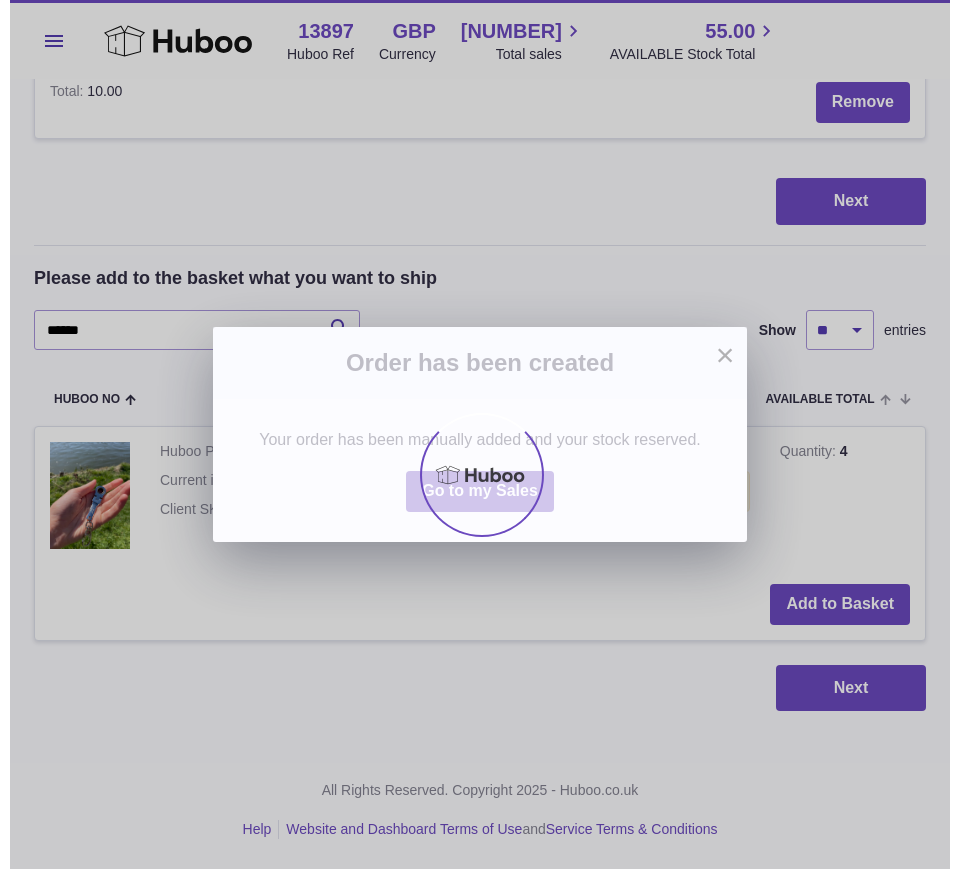 scroll, scrollTop: 0, scrollLeft: 0, axis: both 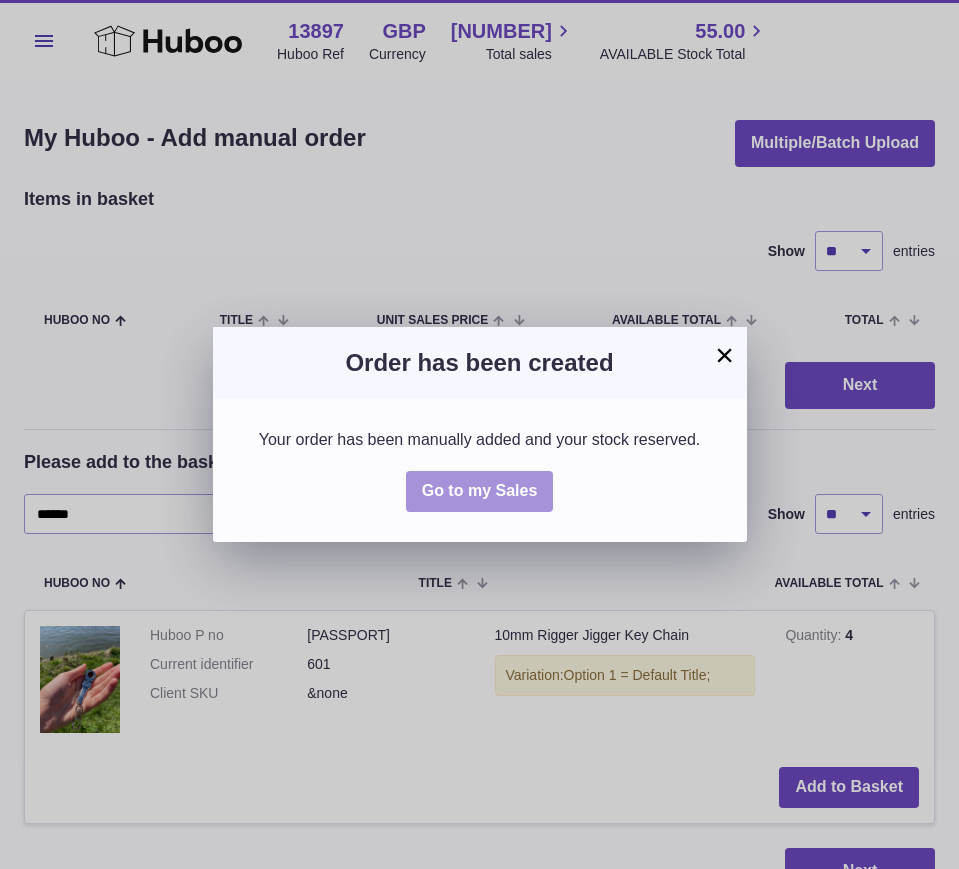 click on "Go to my Sales" at bounding box center [480, 490] 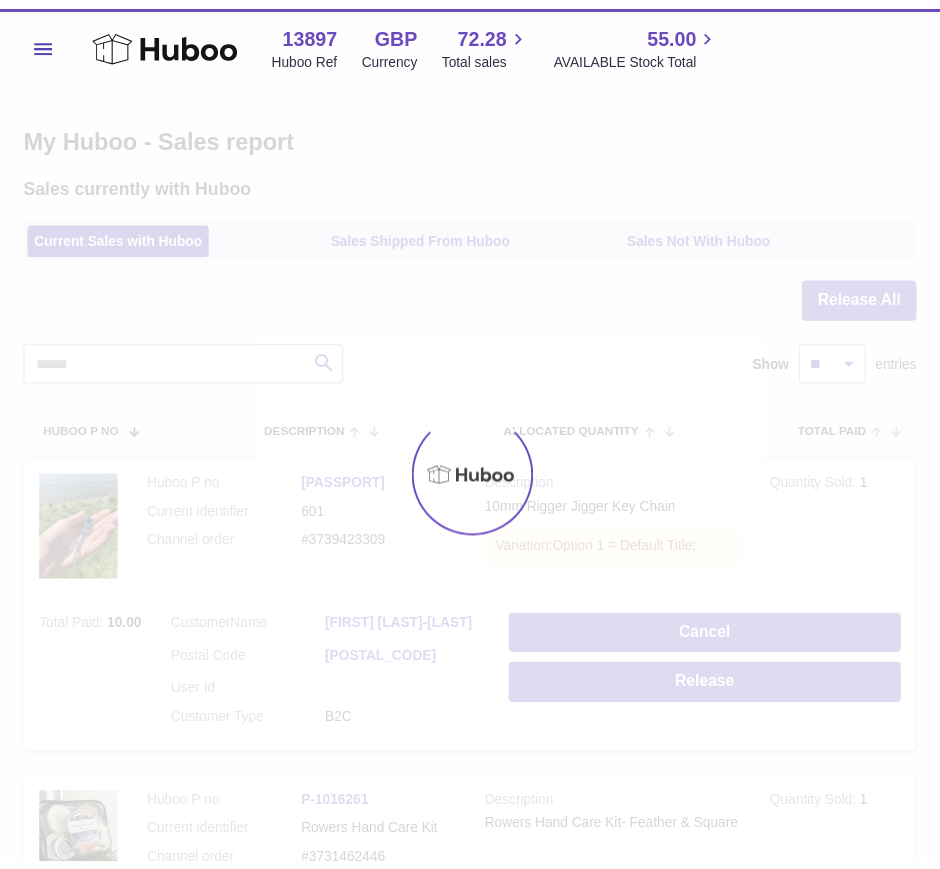 scroll, scrollTop: 0, scrollLeft: 0, axis: both 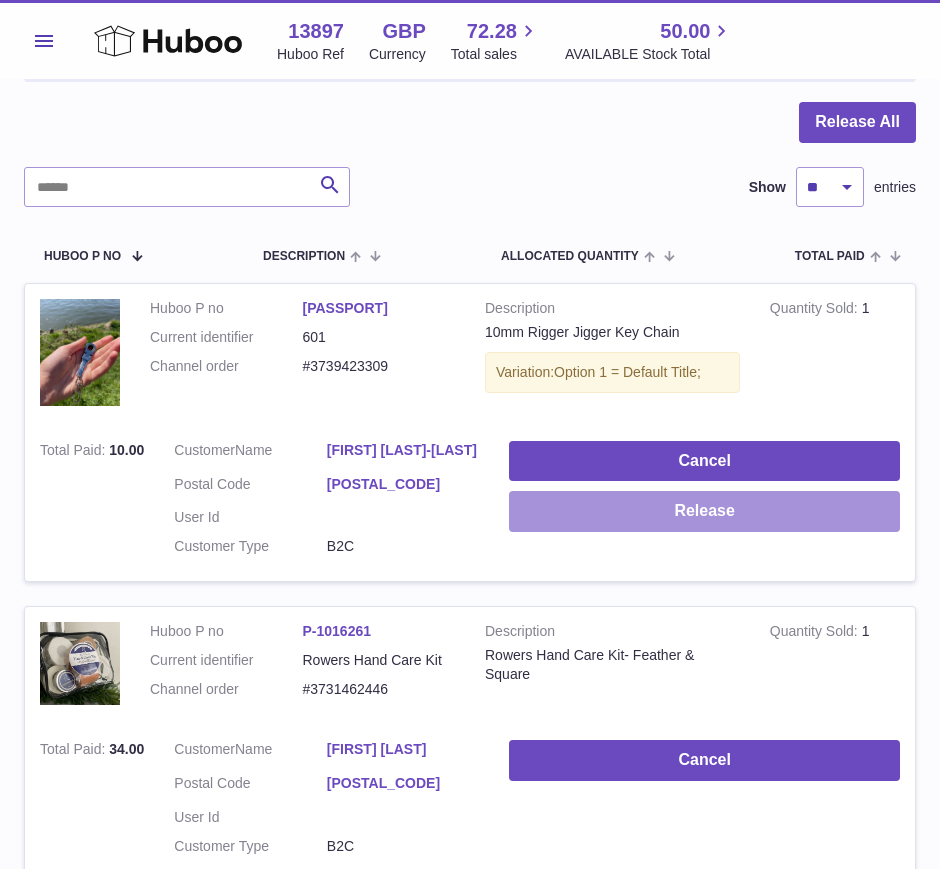 click on "Release" at bounding box center (704, 511) 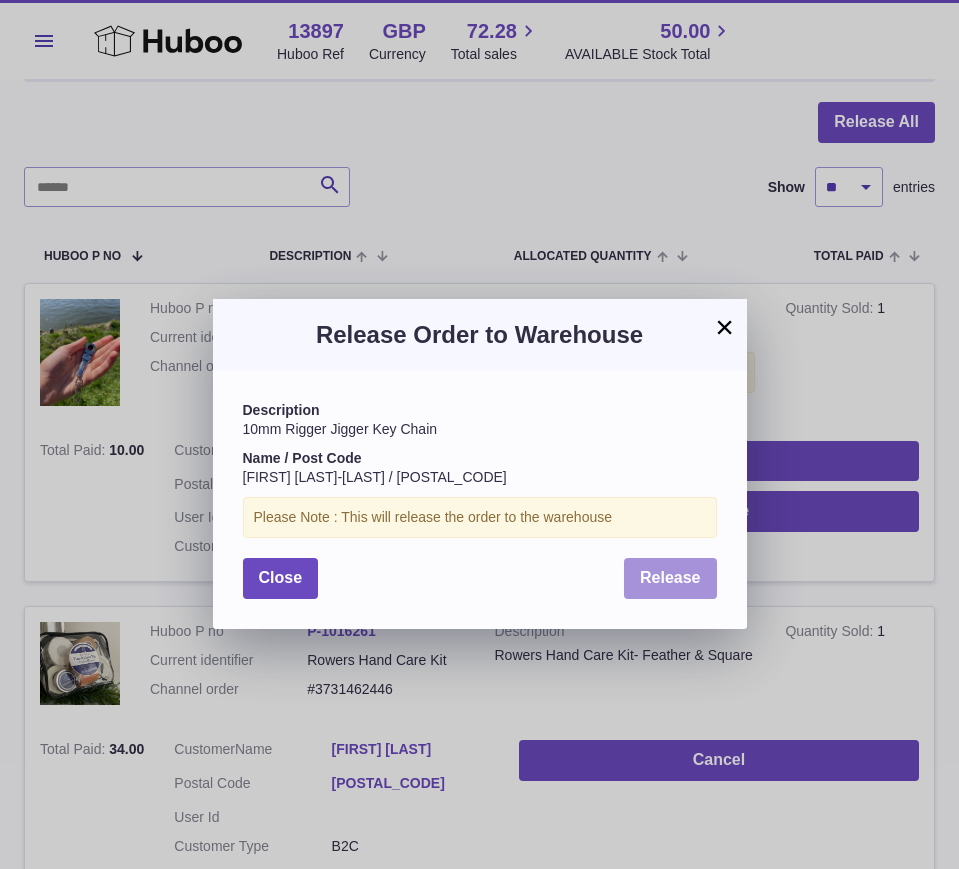 click on "Release" at bounding box center (670, 577) 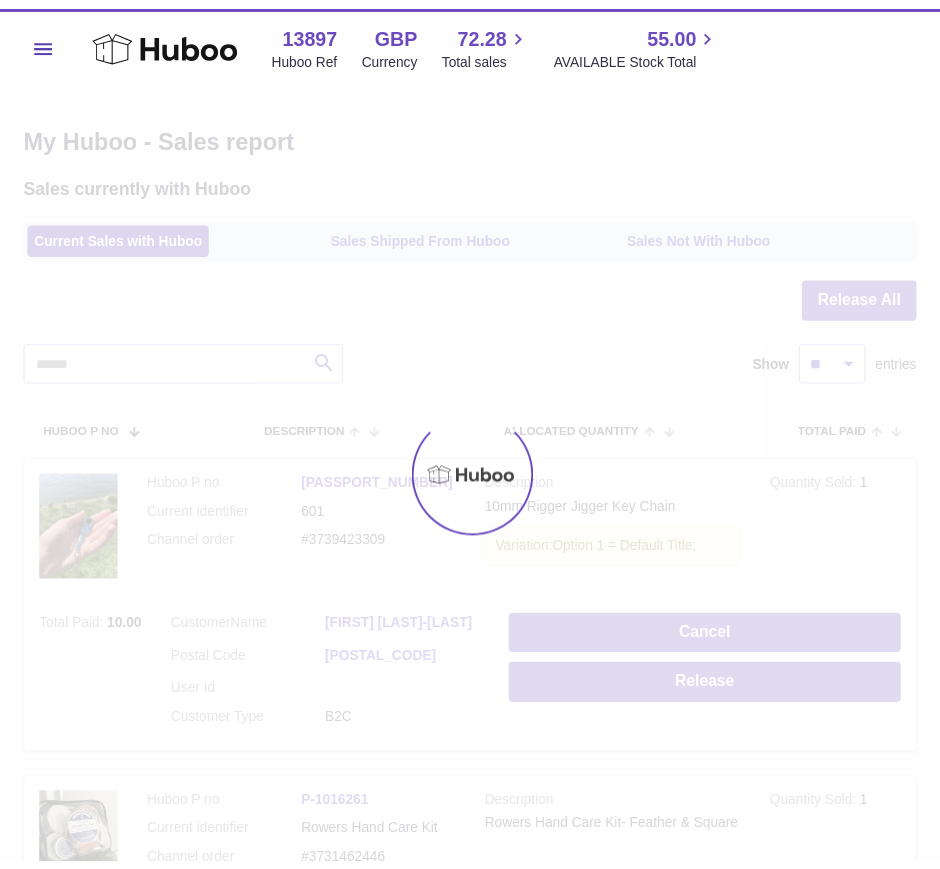 scroll, scrollTop: 0, scrollLeft: 0, axis: both 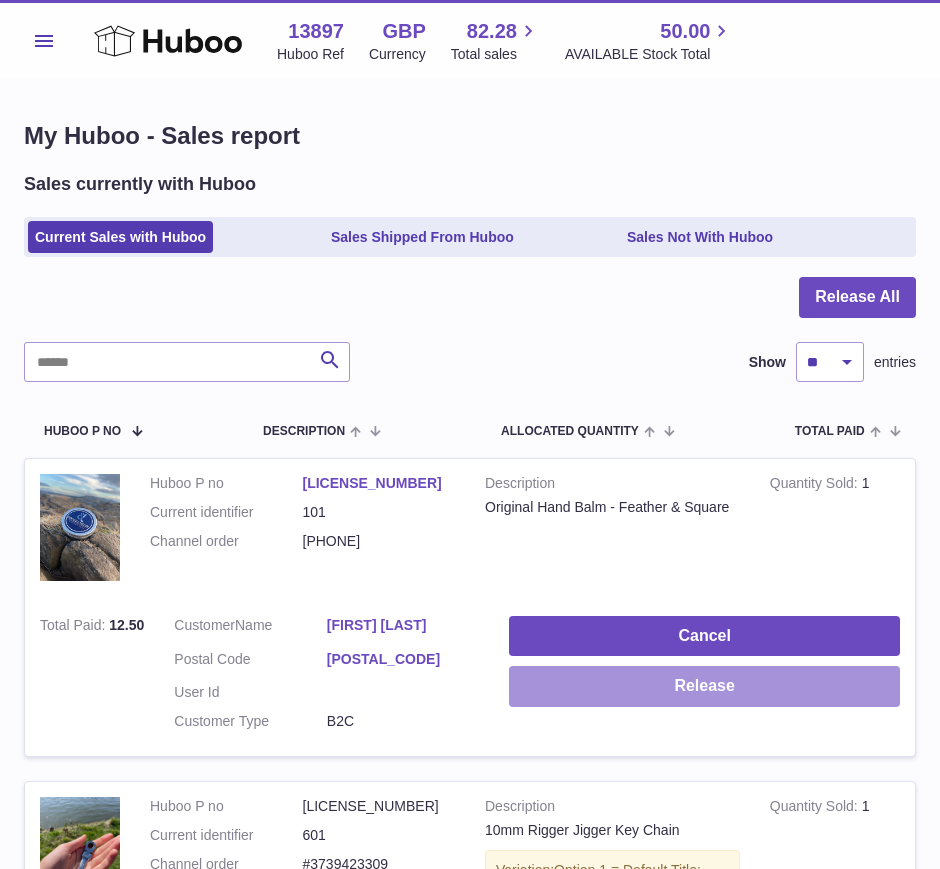 click on "Release" at bounding box center [704, 686] 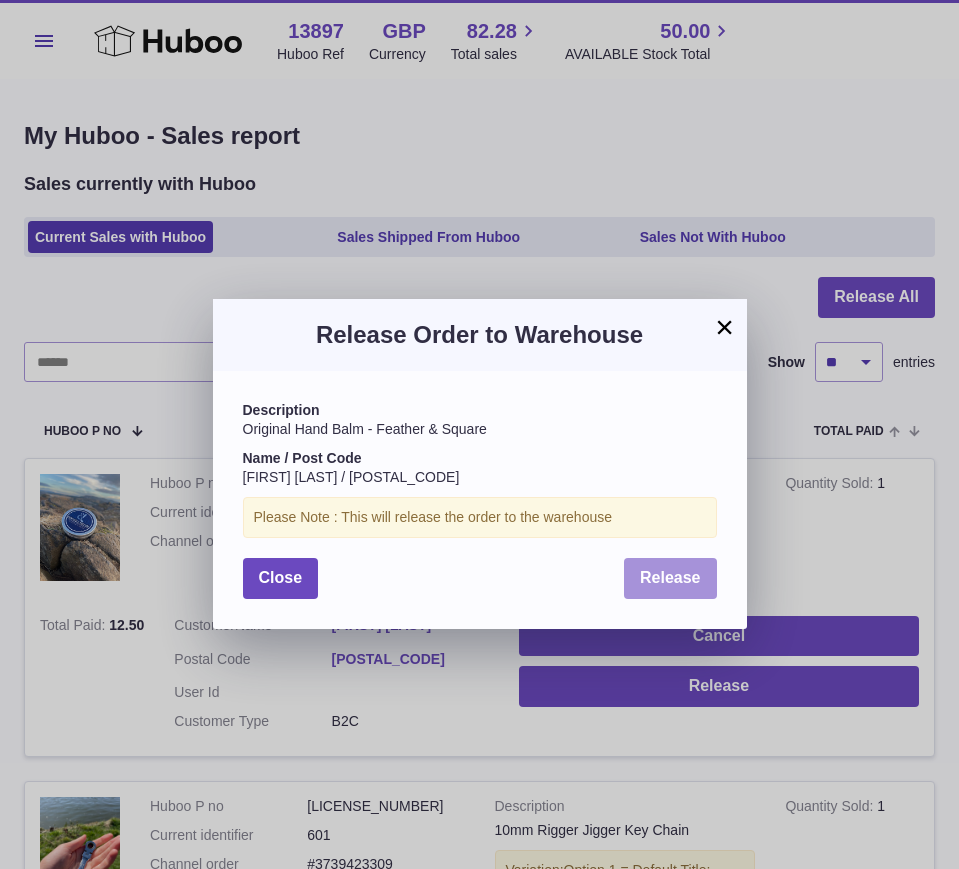 click on "Release" at bounding box center (670, 577) 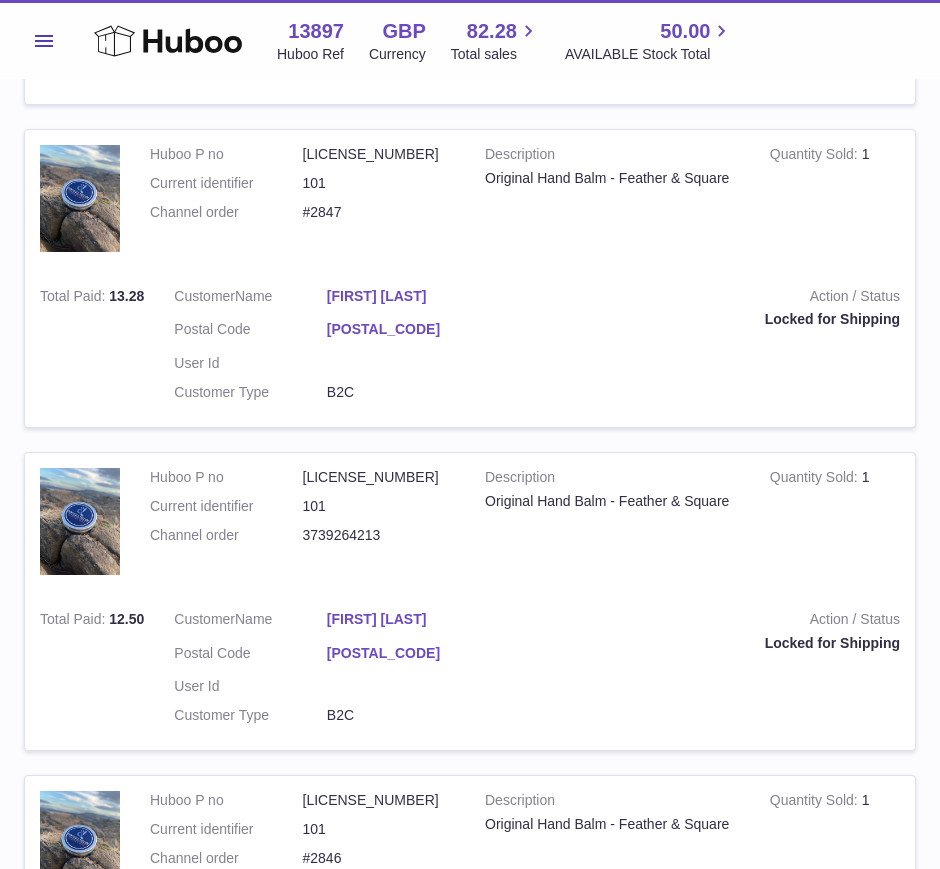 scroll, scrollTop: 0, scrollLeft: 0, axis: both 